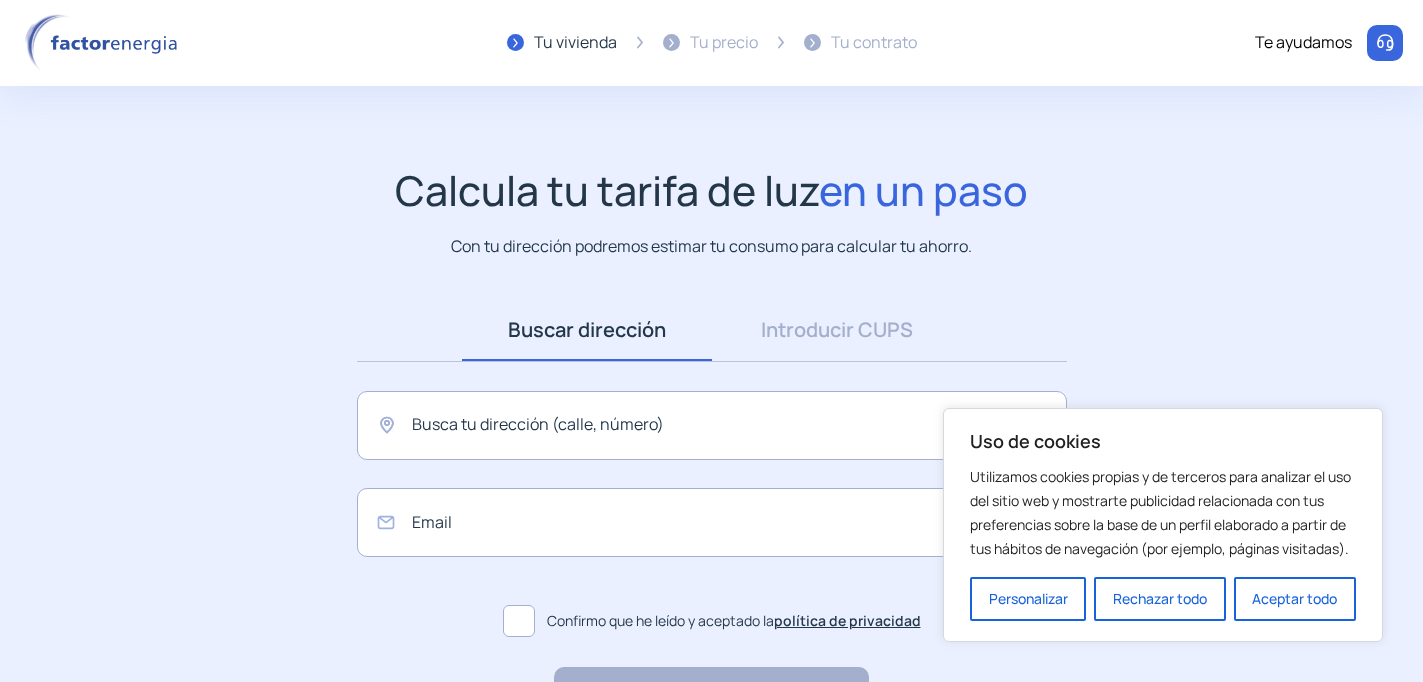 scroll, scrollTop: 0, scrollLeft: 0, axis: both 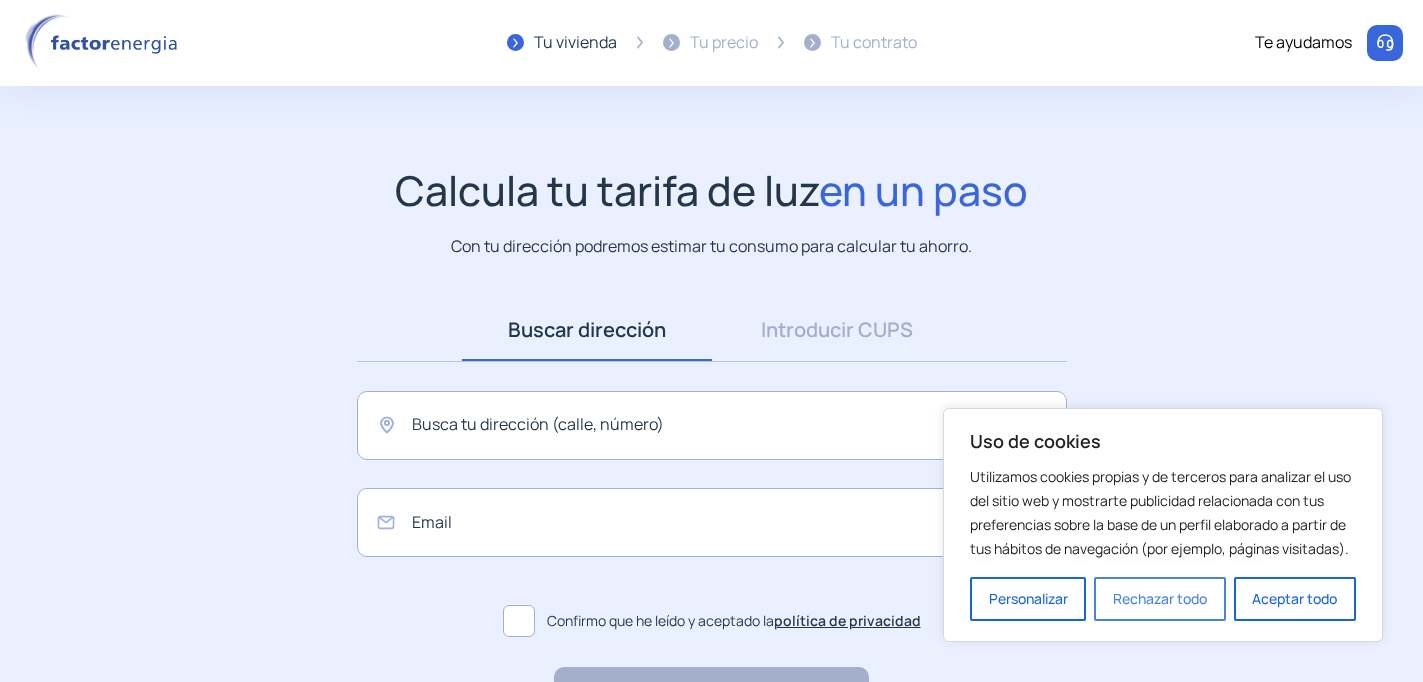 click on "Rechazar todo" at bounding box center [1159, 599] 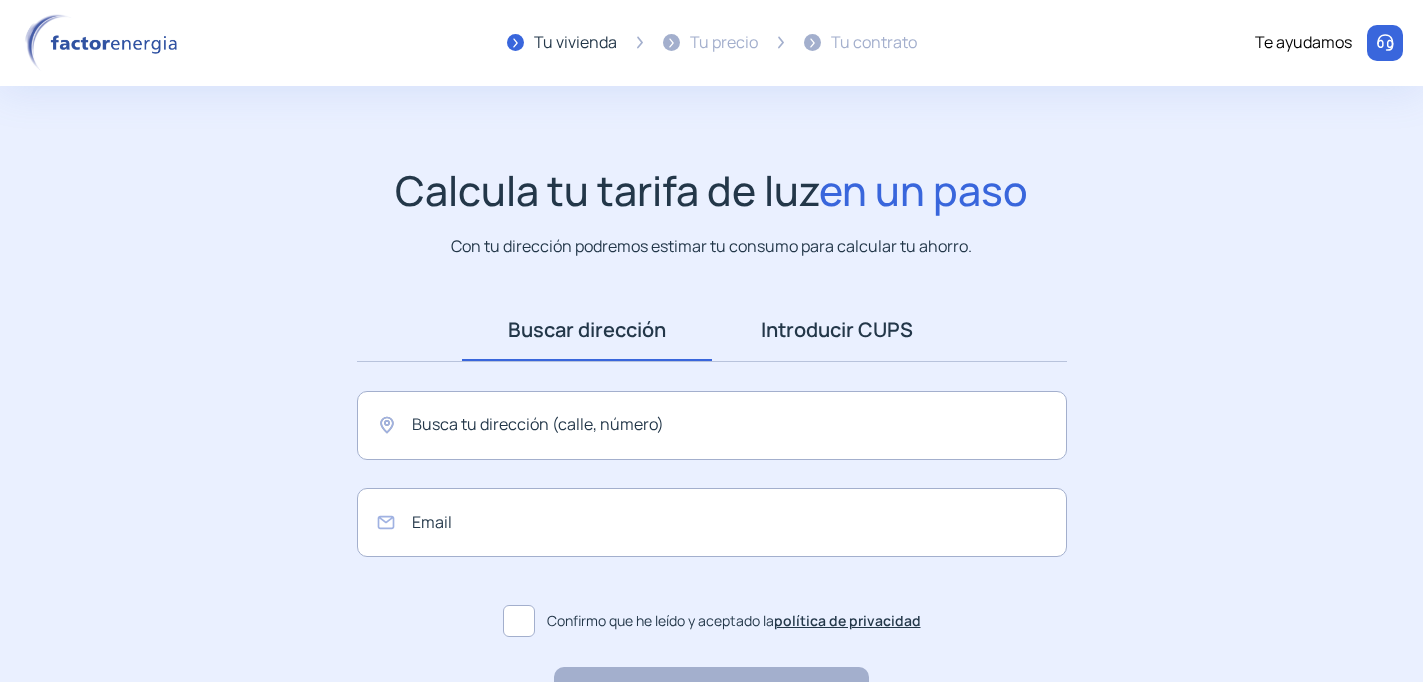 click on "Introducir CUPS" at bounding box center [837, 330] 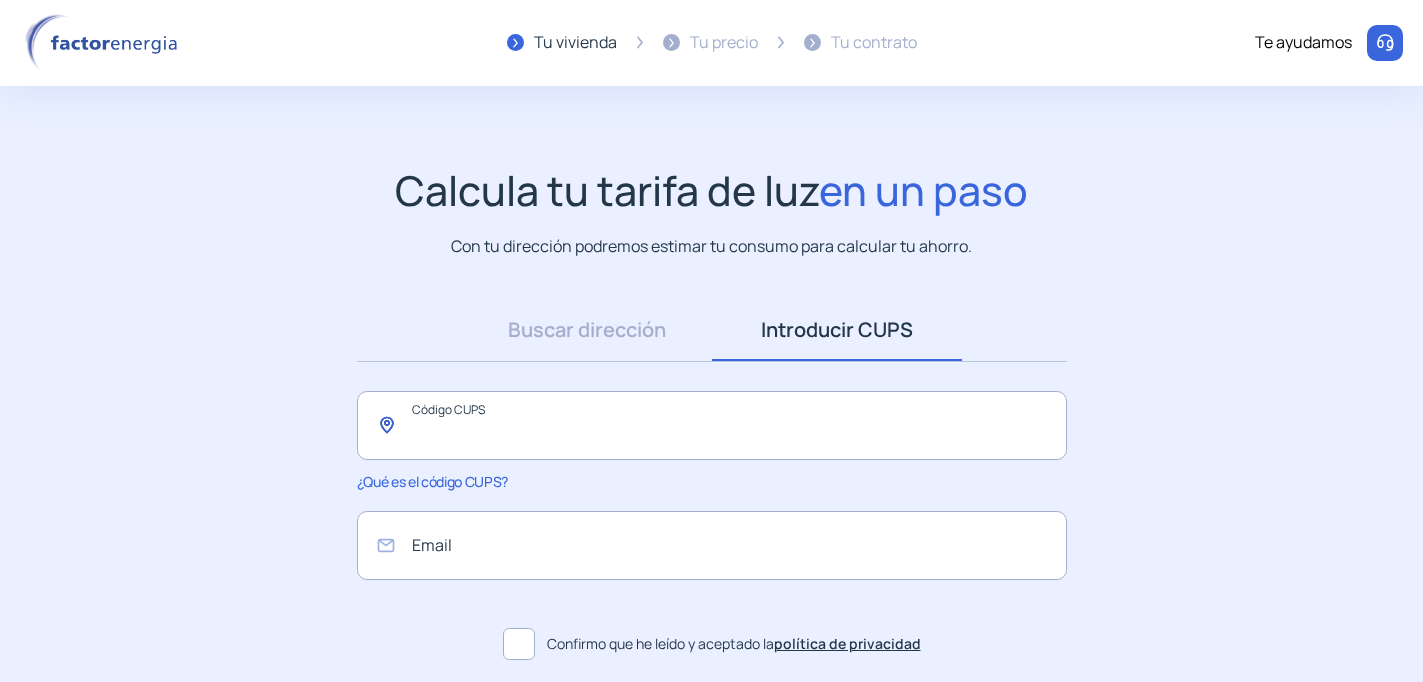 click 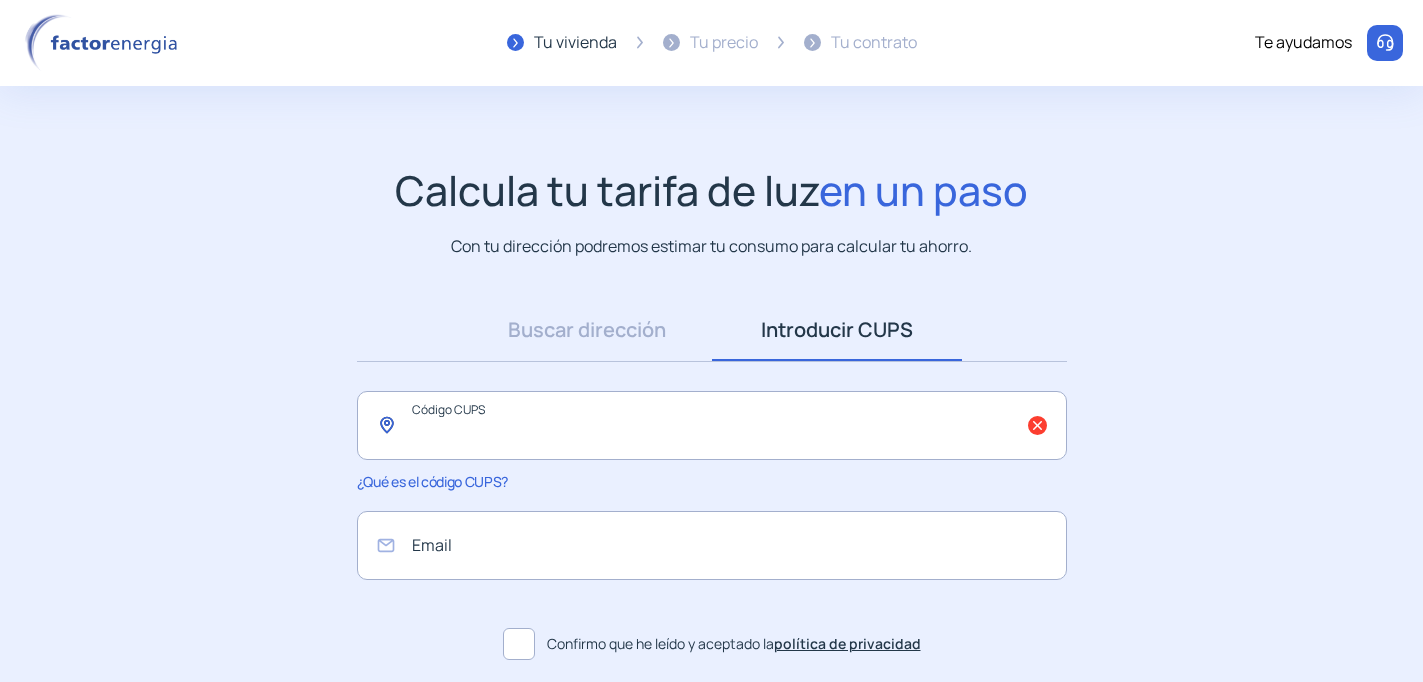 paste on "**********" 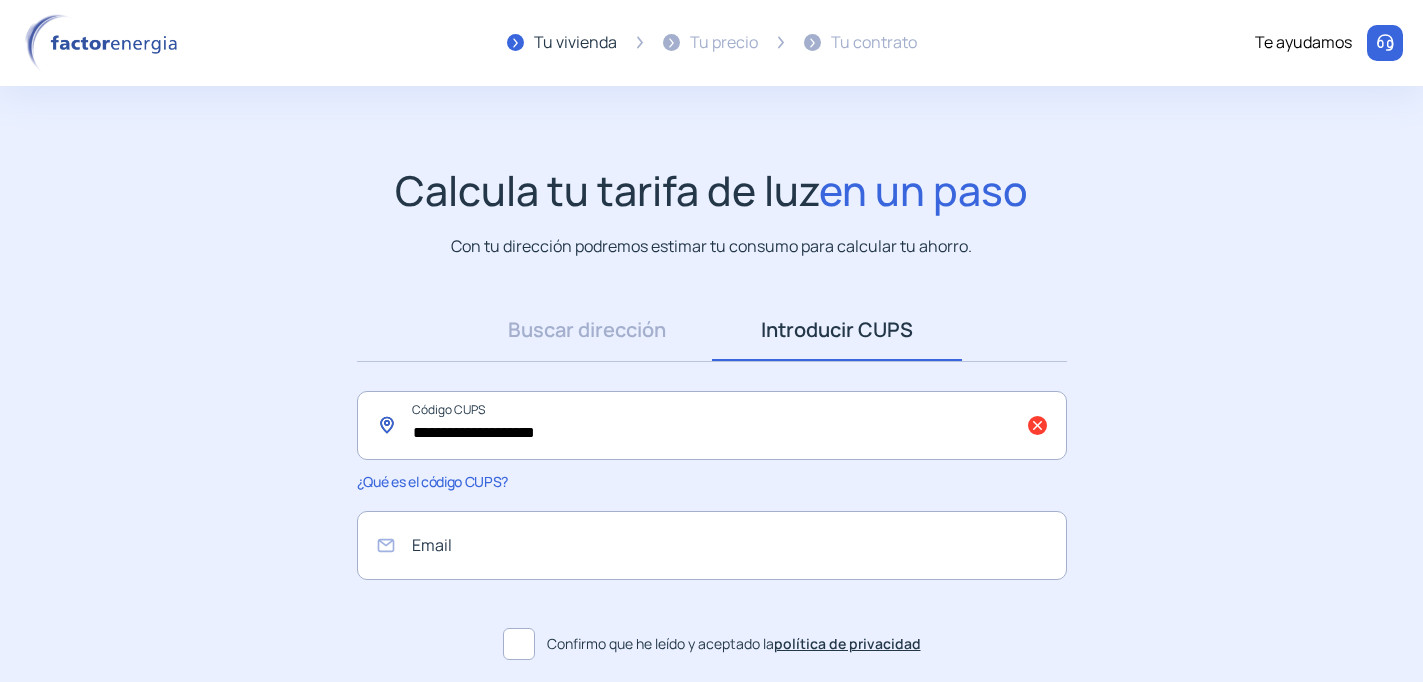 click on "**********" 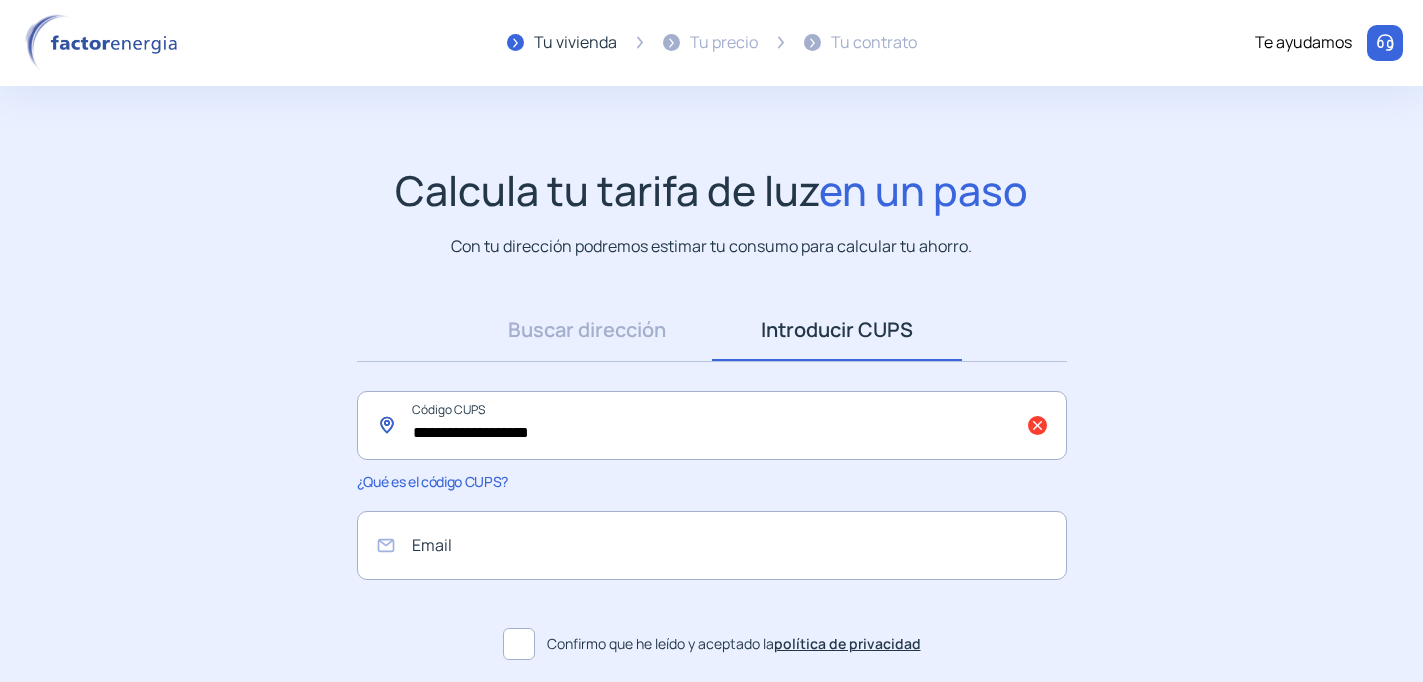 click on "**********" 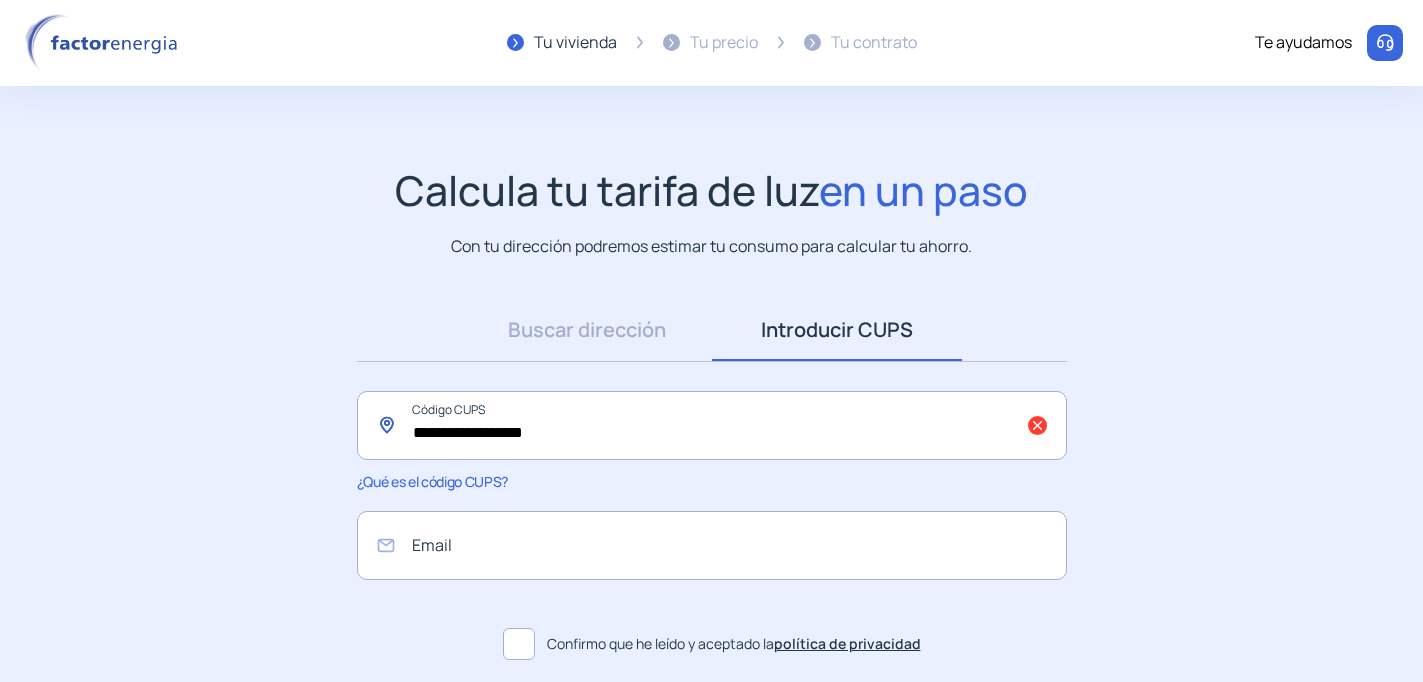 click on "**********" 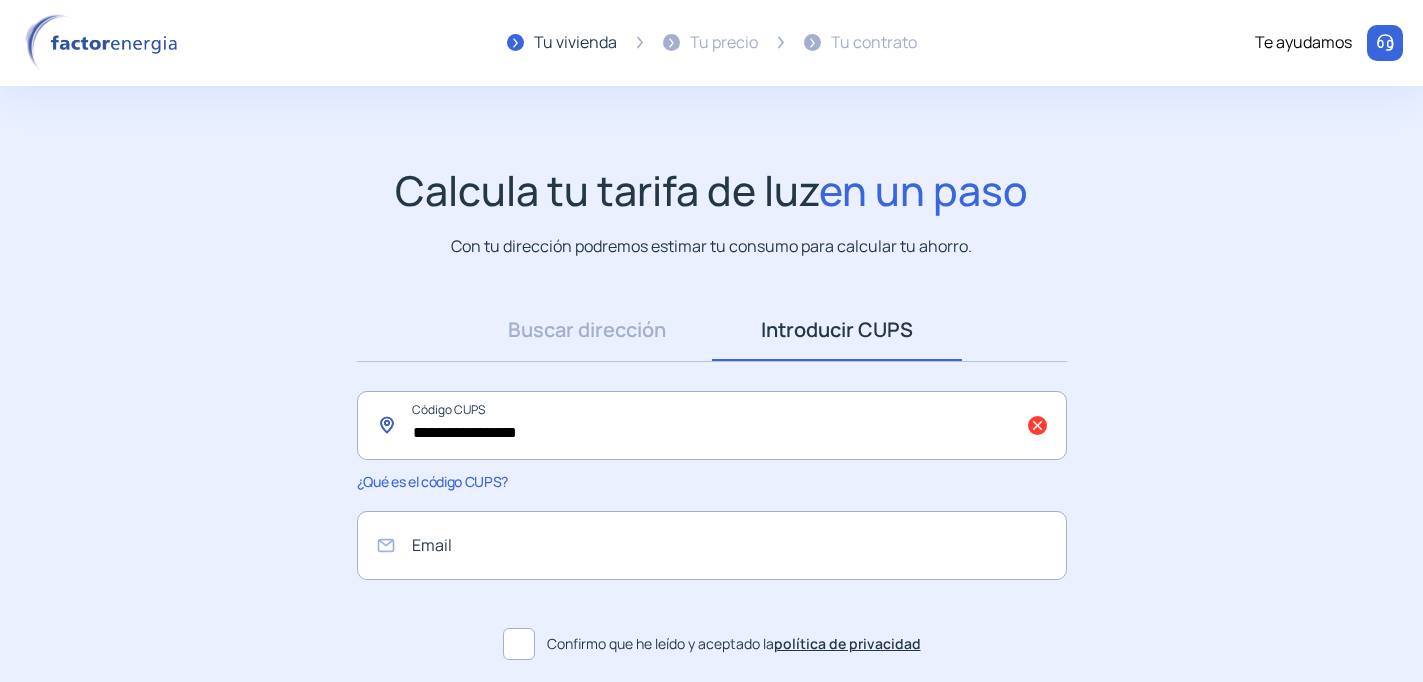 click on "**********" 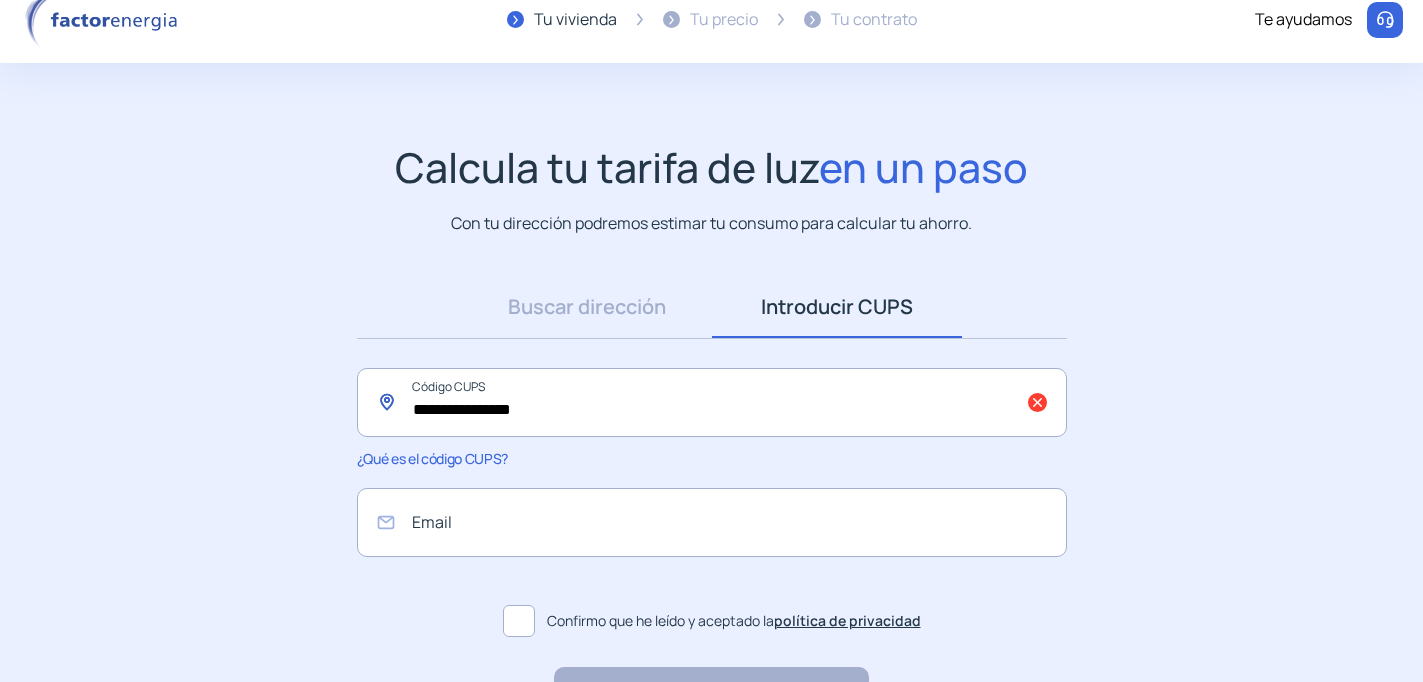 scroll, scrollTop: 26, scrollLeft: 0, axis: vertical 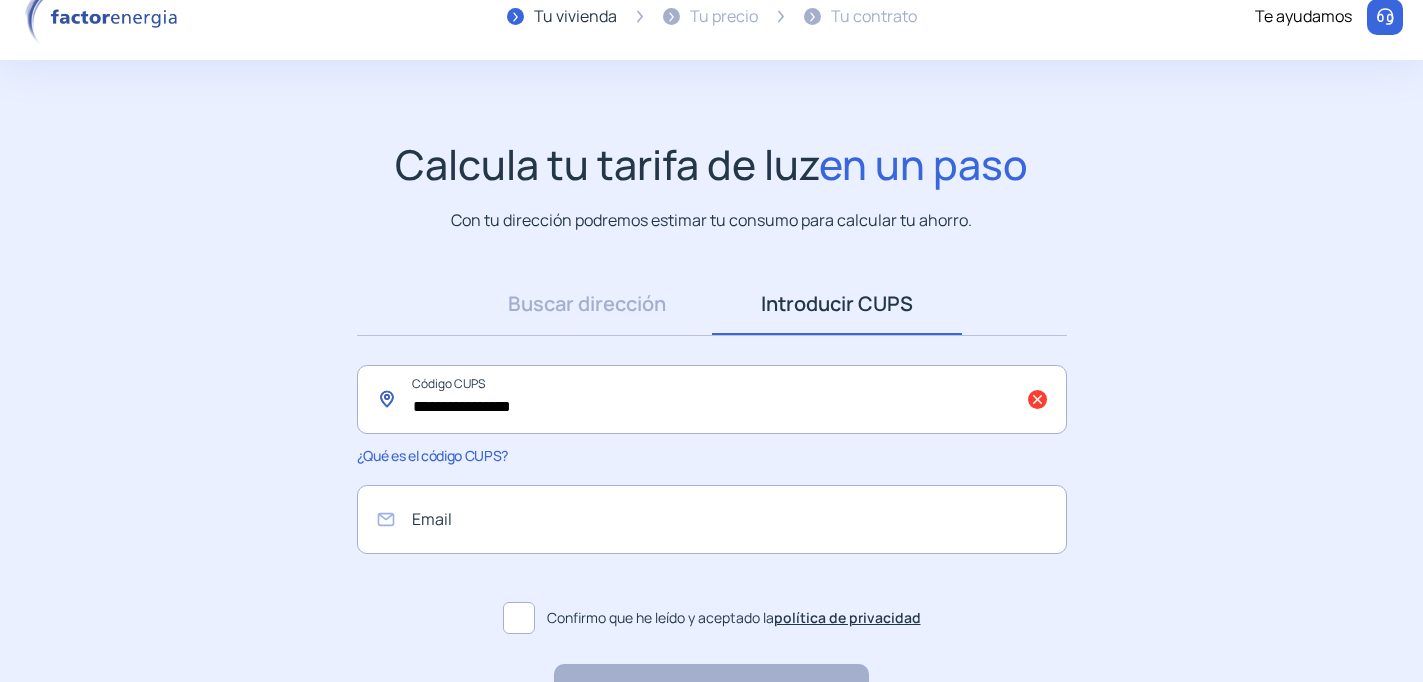 type on "**********" 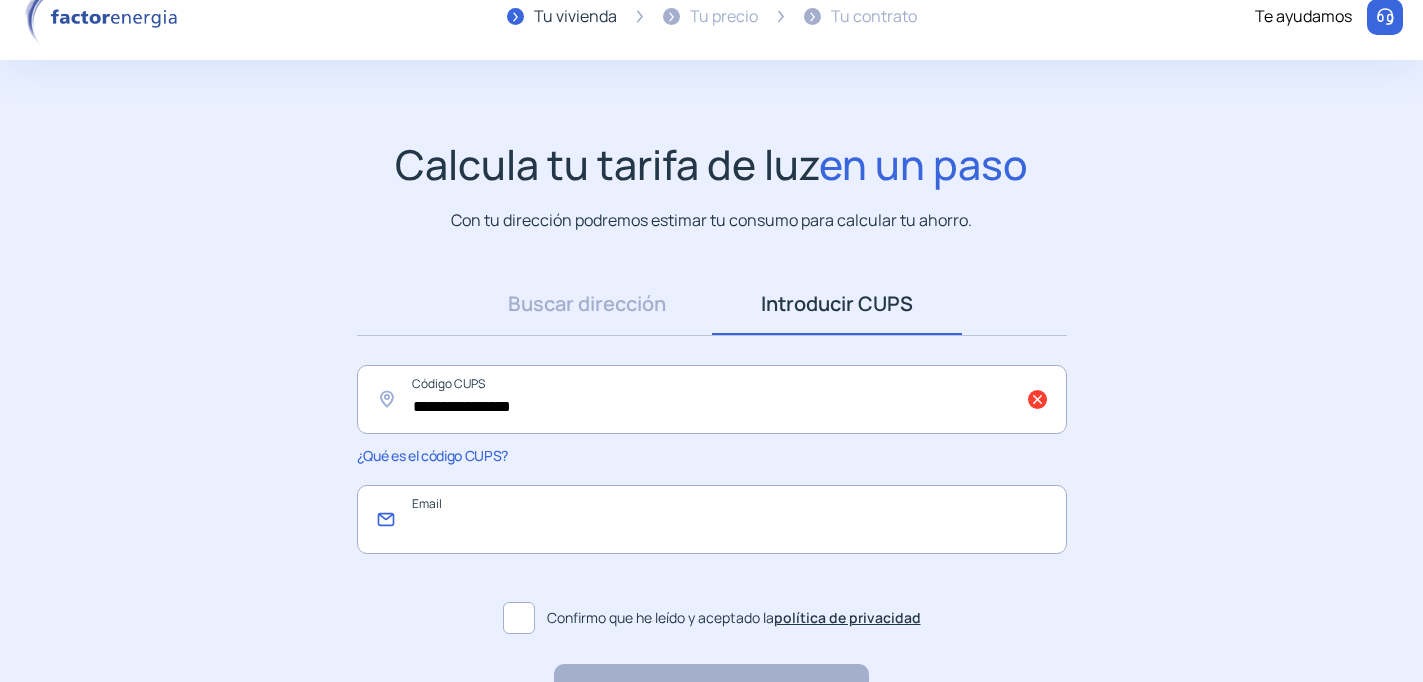 click 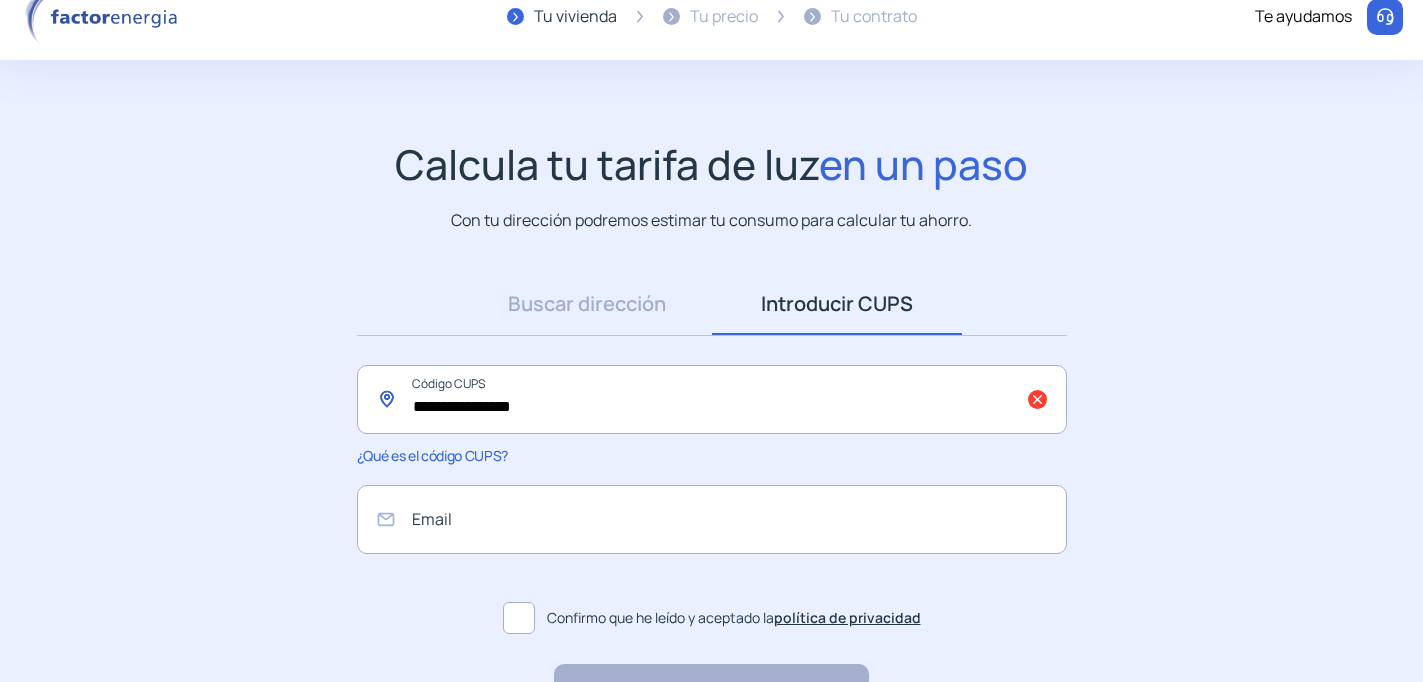 click on "**********" 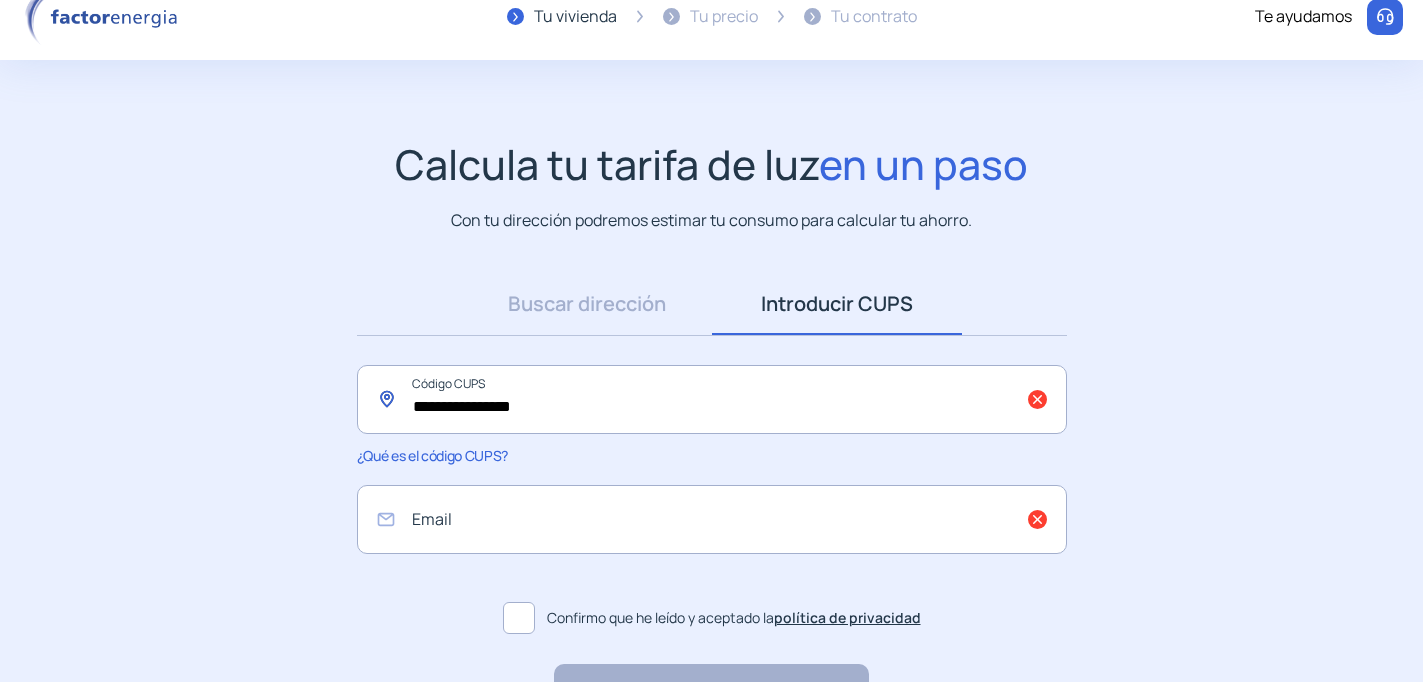 drag, startPoint x: 620, startPoint y: 409, endPoint x: 313, endPoint y: 406, distance: 307.01465 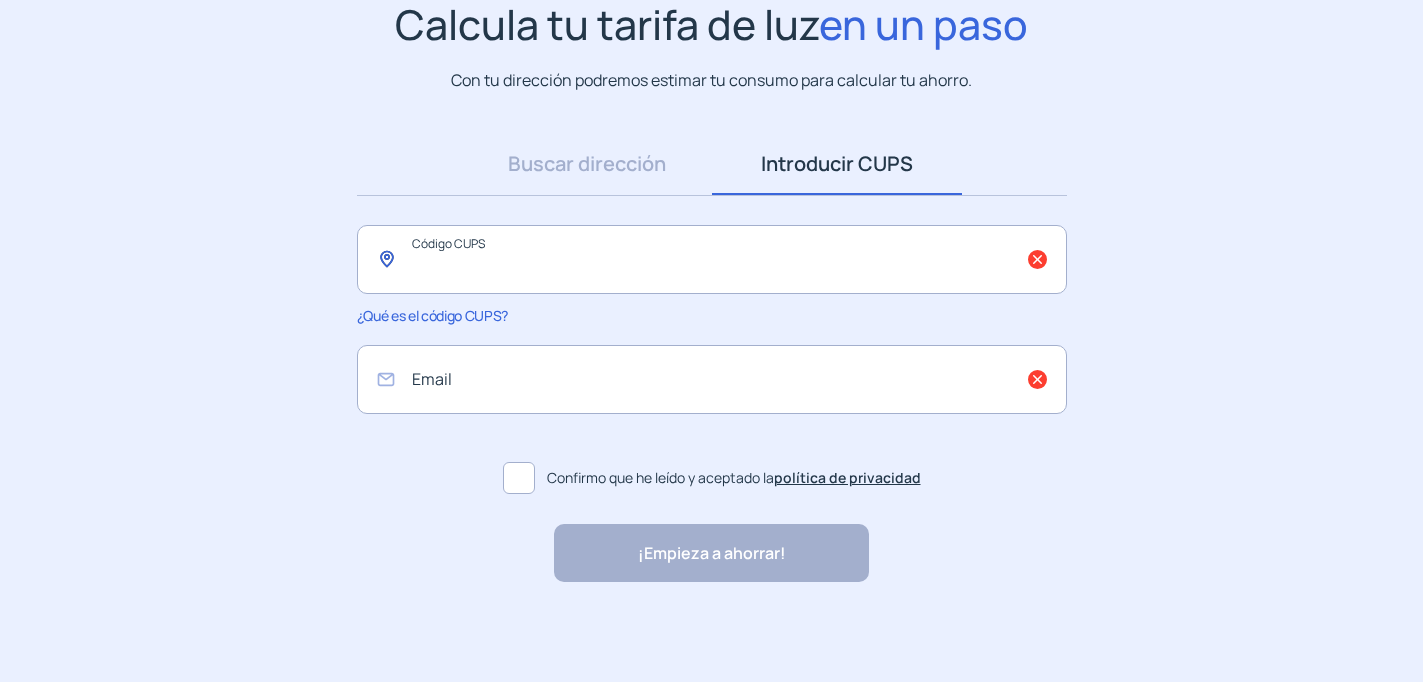 scroll, scrollTop: 0, scrollLeft: 0, axis: both 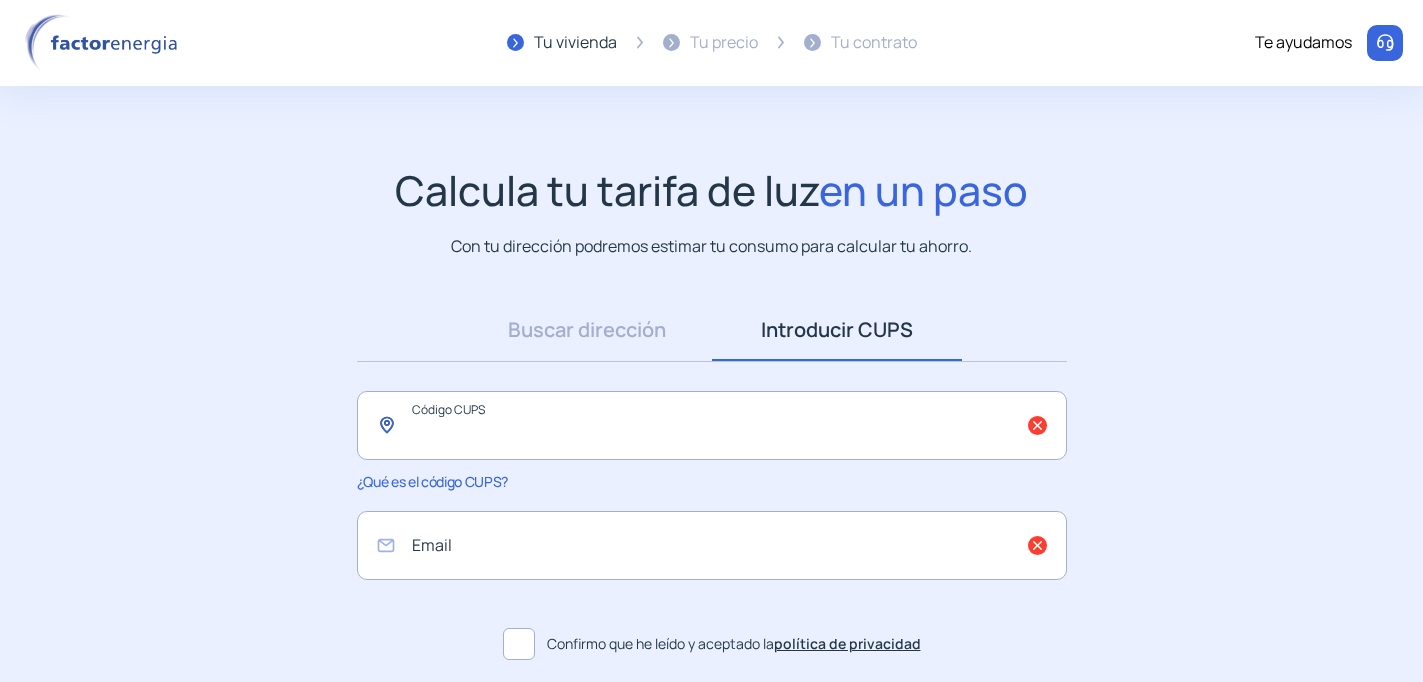 paste on "**********" 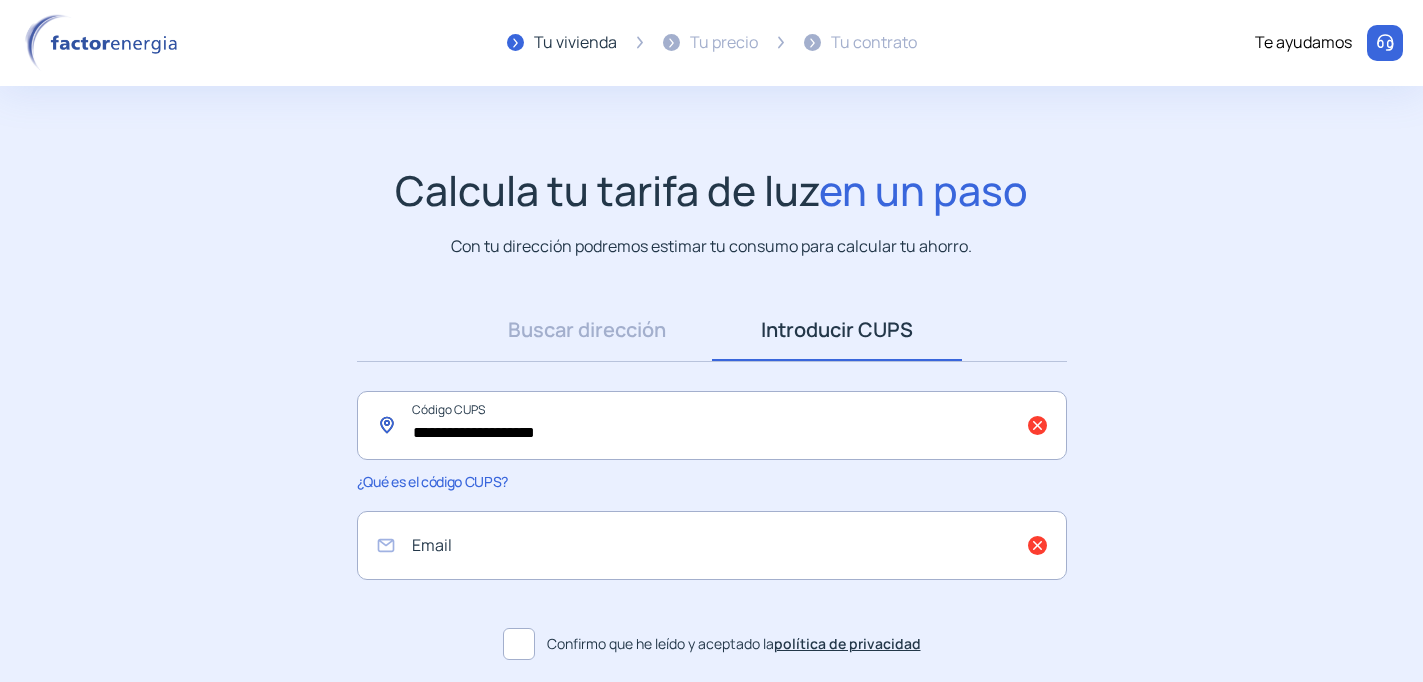 click on "**********" 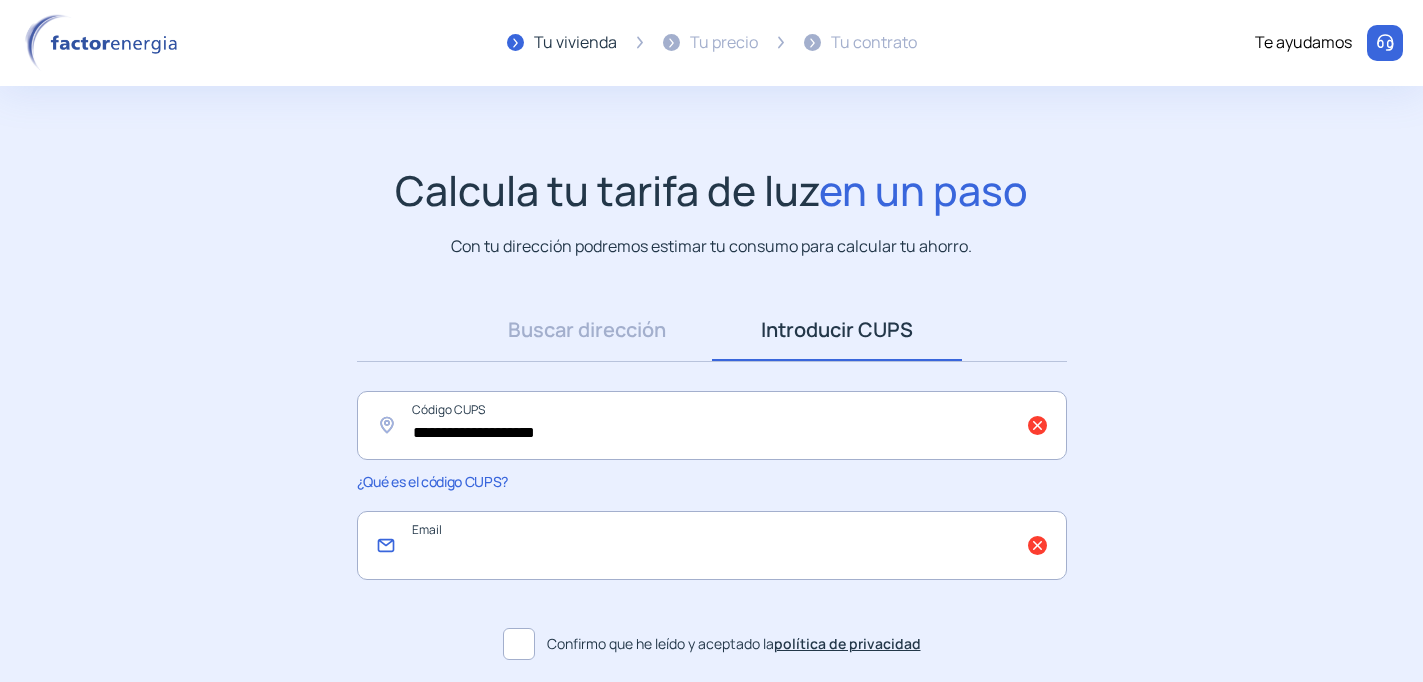 click 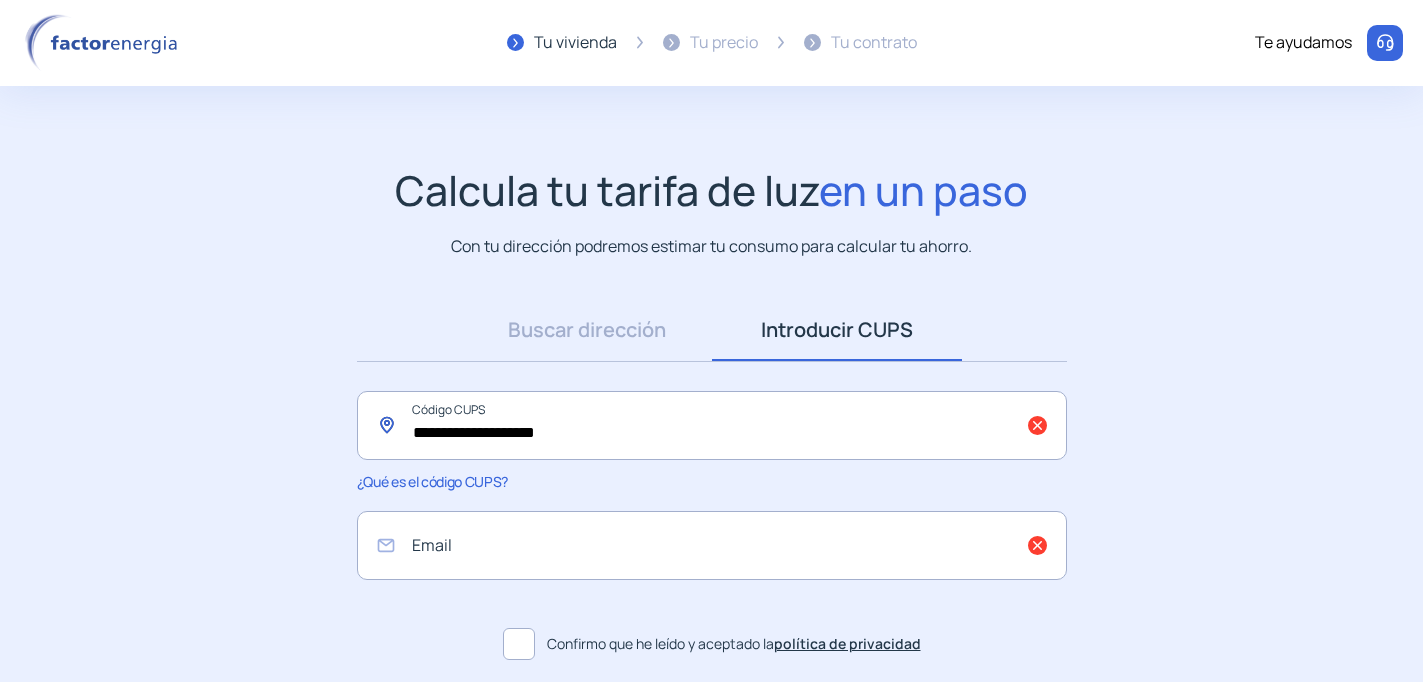 click on "**********" 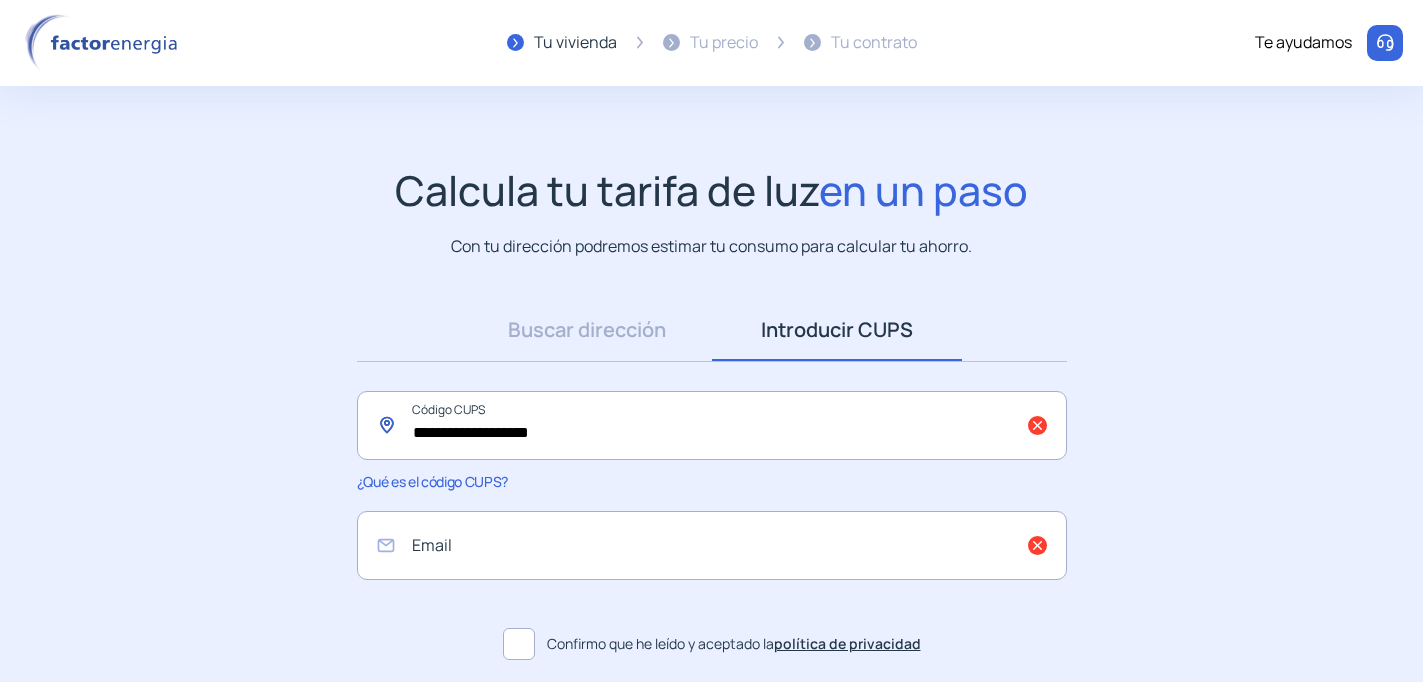 click on "**********" 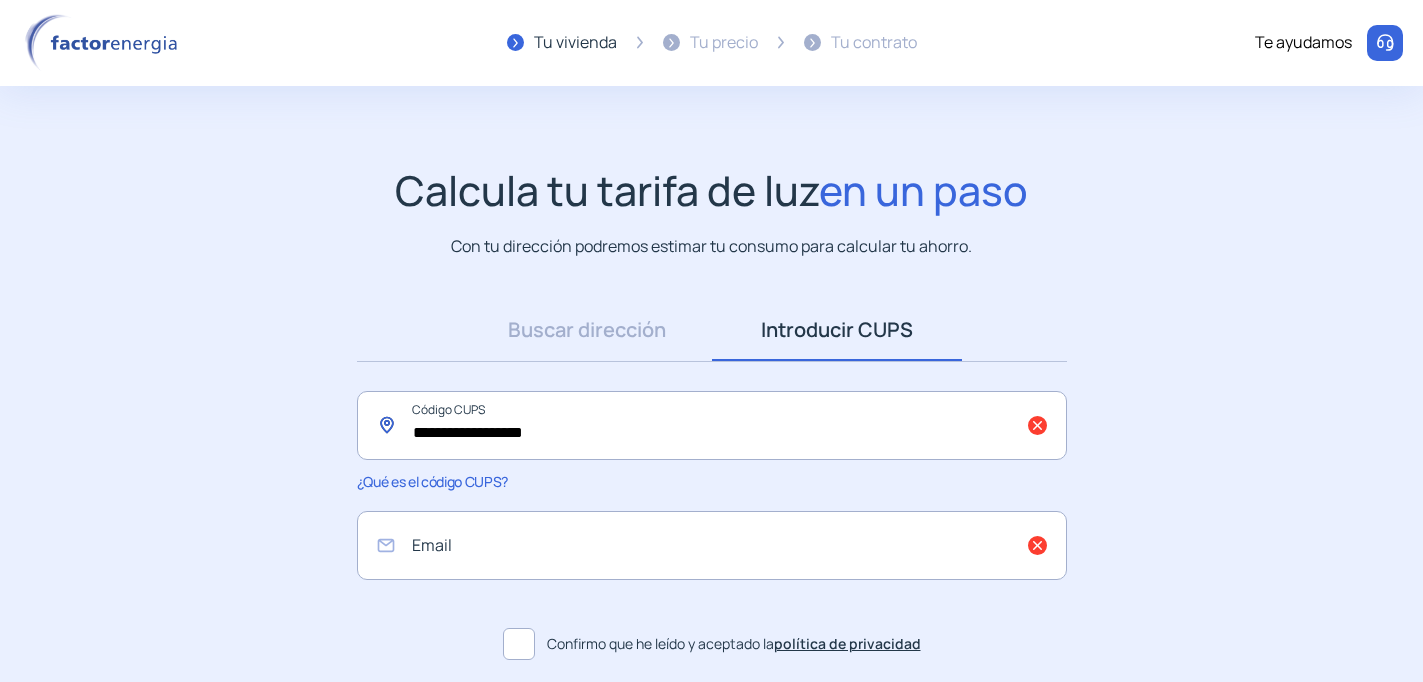 click on "**********" 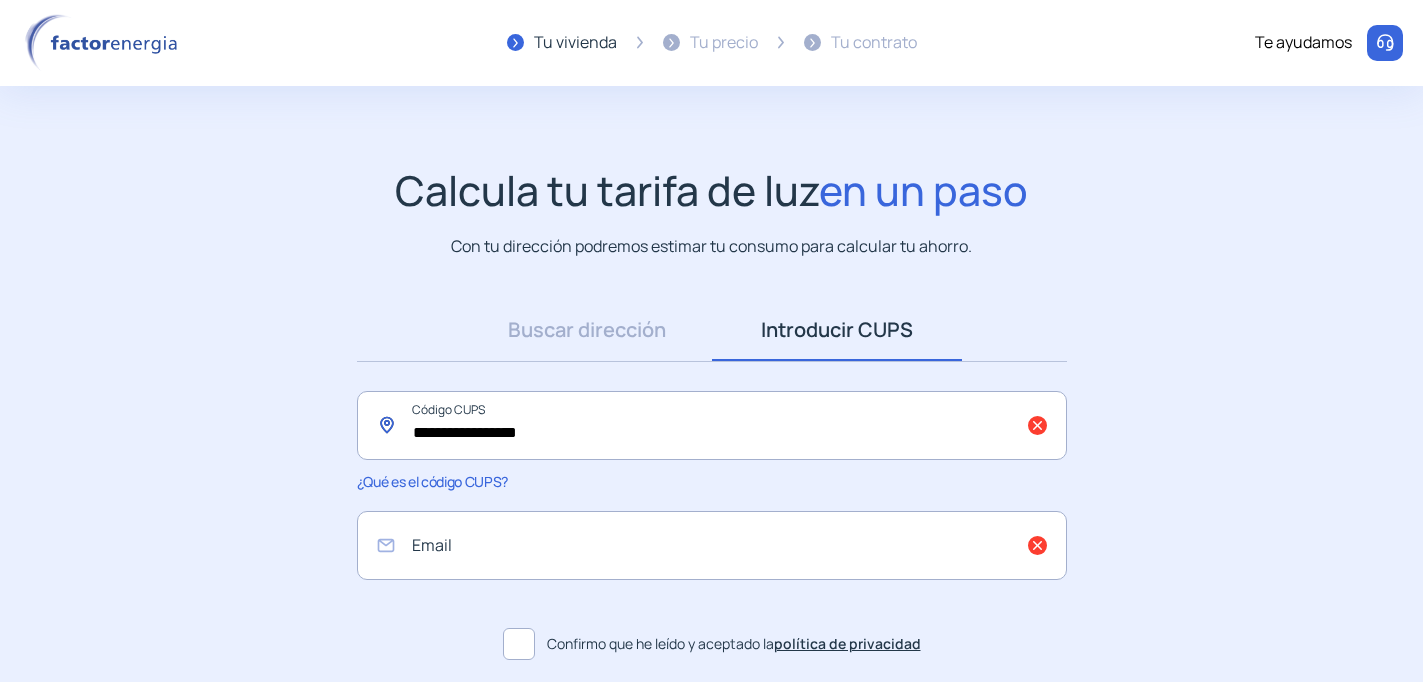 click on "**********" 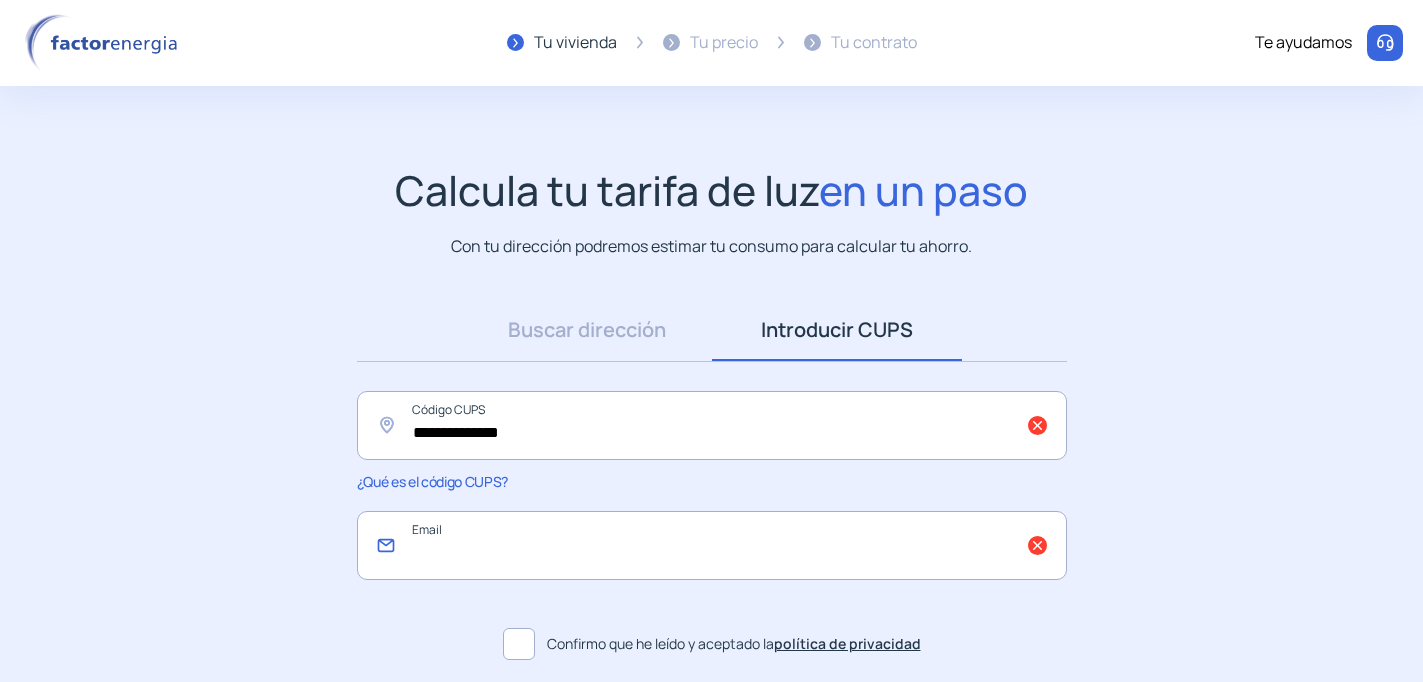 click 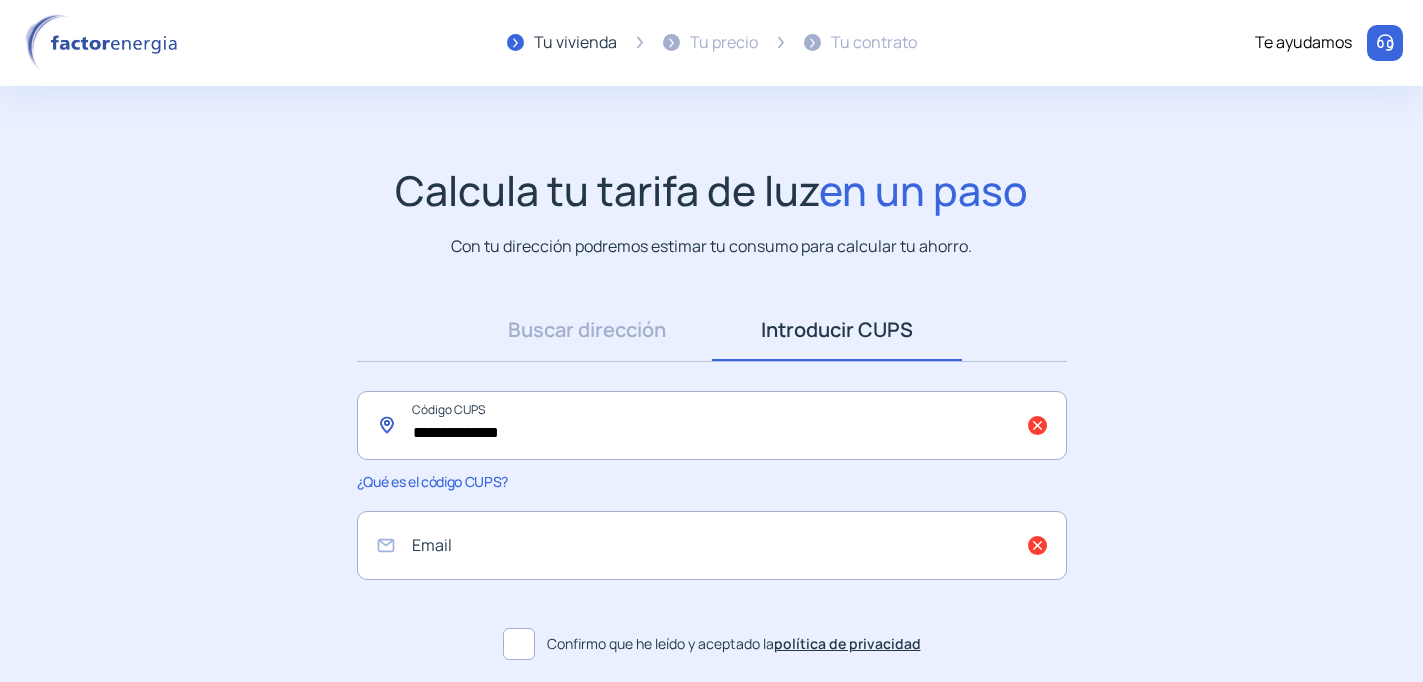 click on "**********" 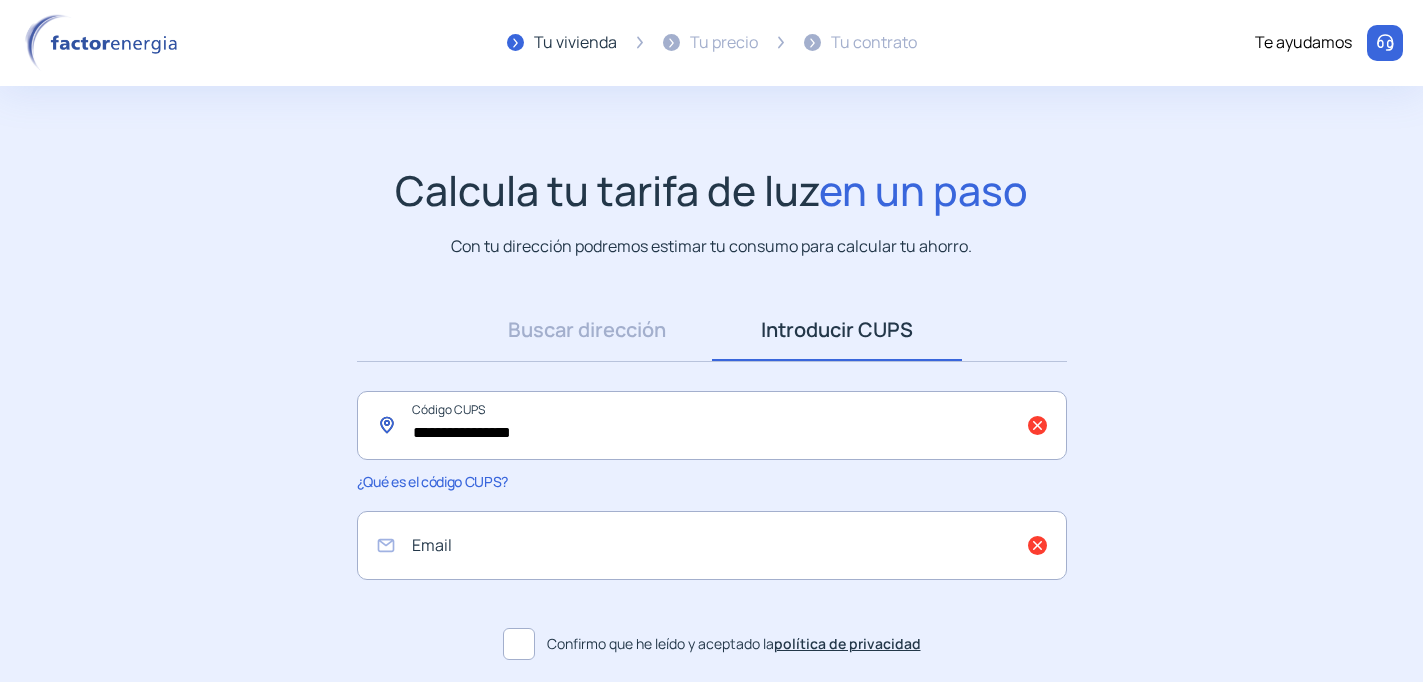 click on "**********" 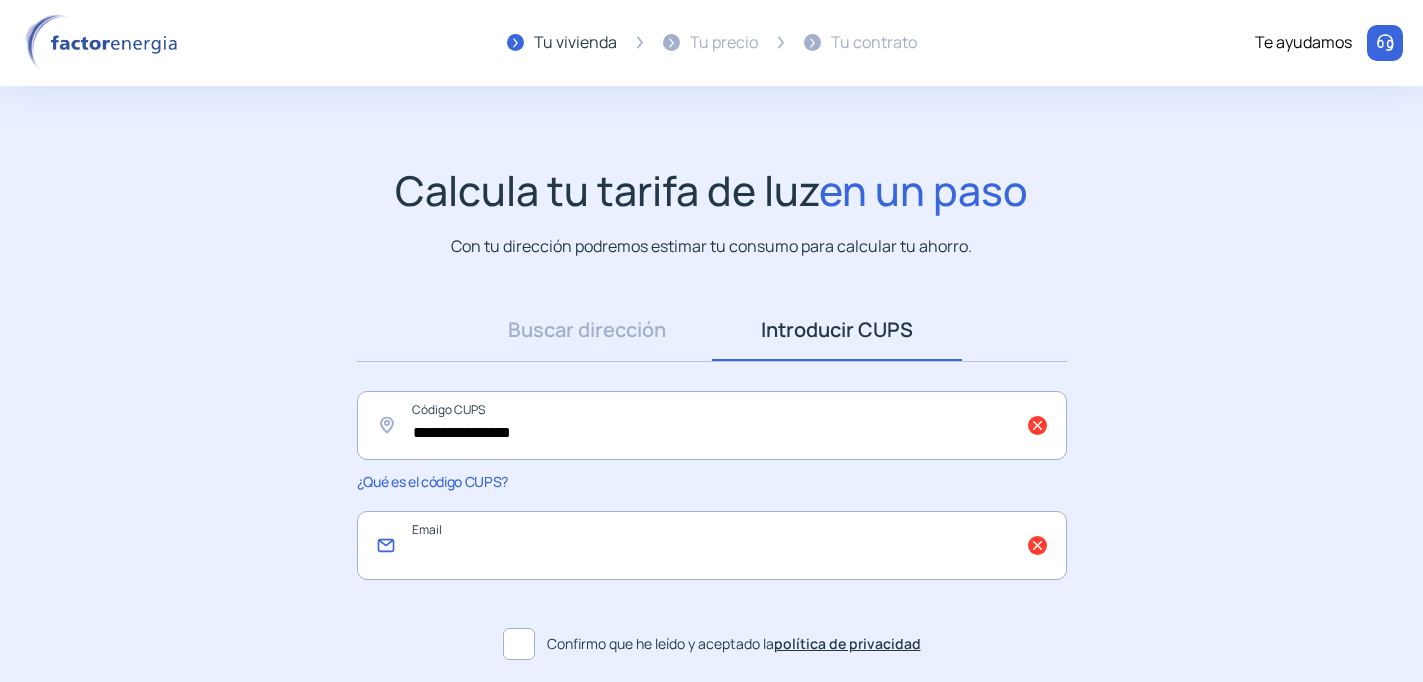 click 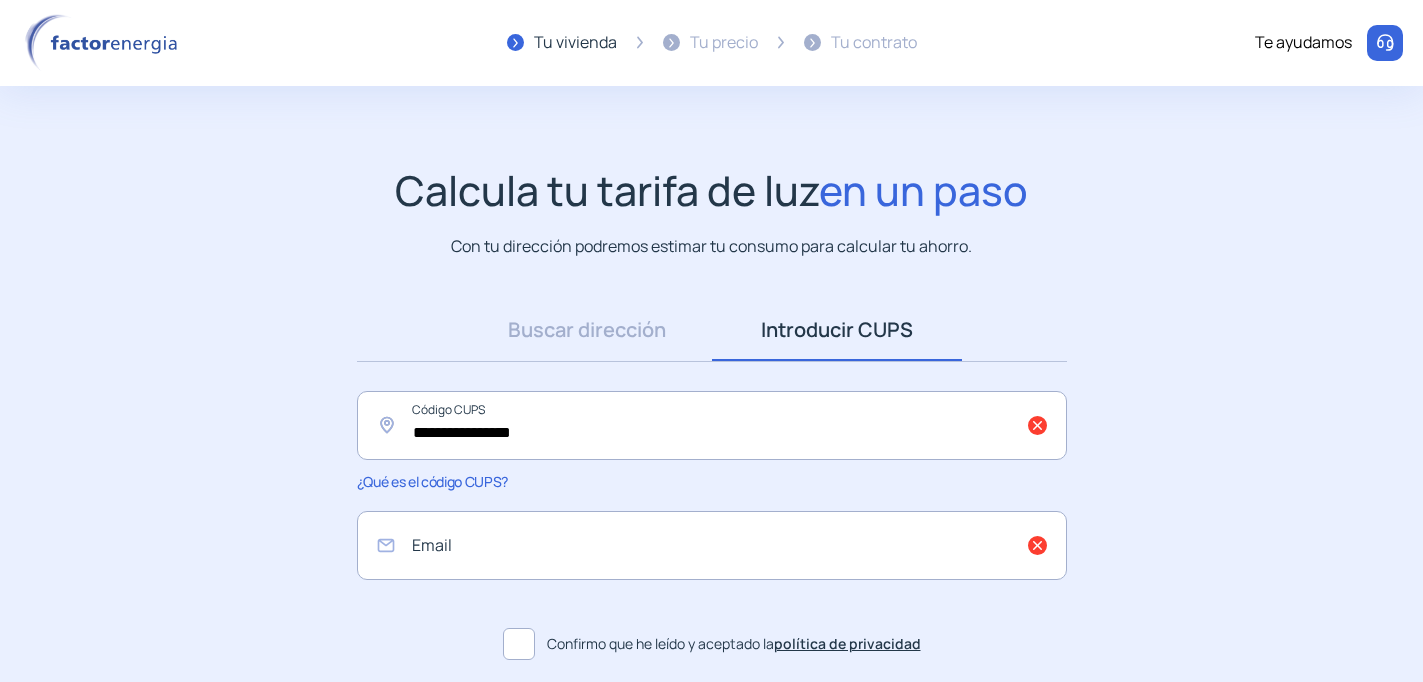 click 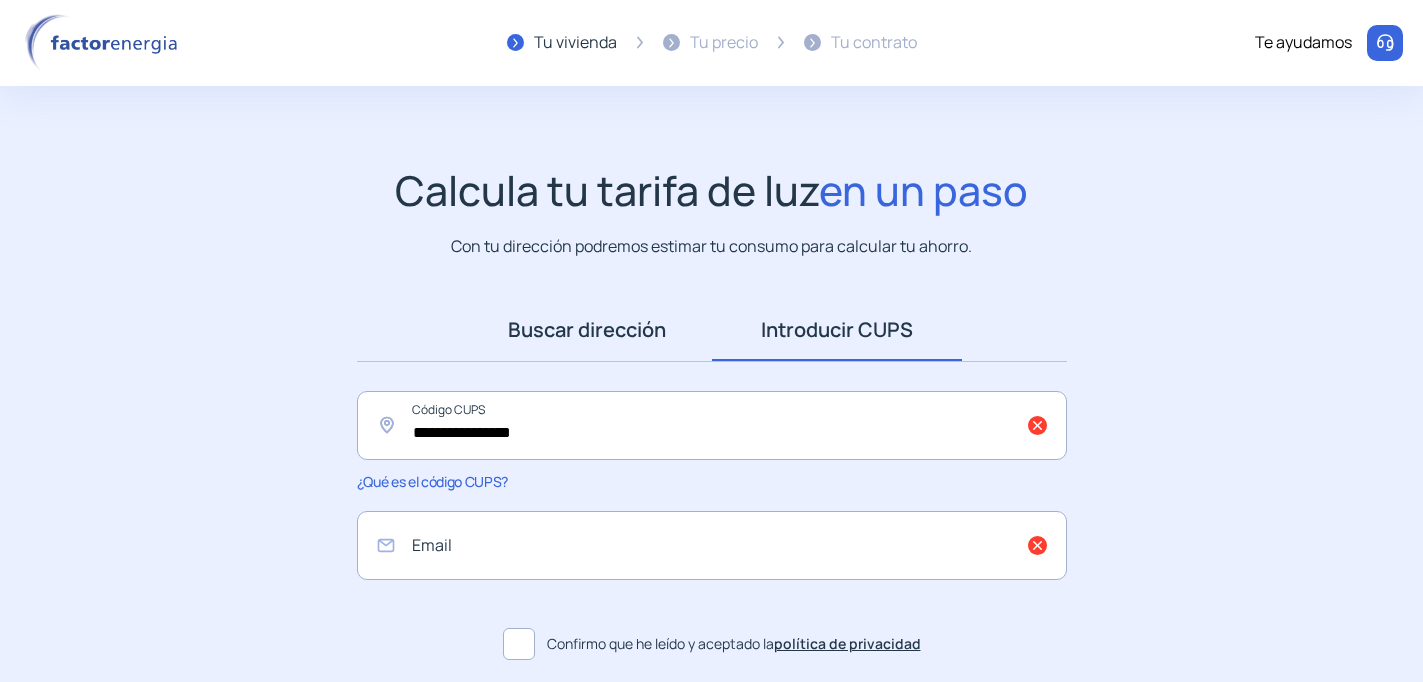 click on "Buscar dirección" at bounding box center (587, 330) 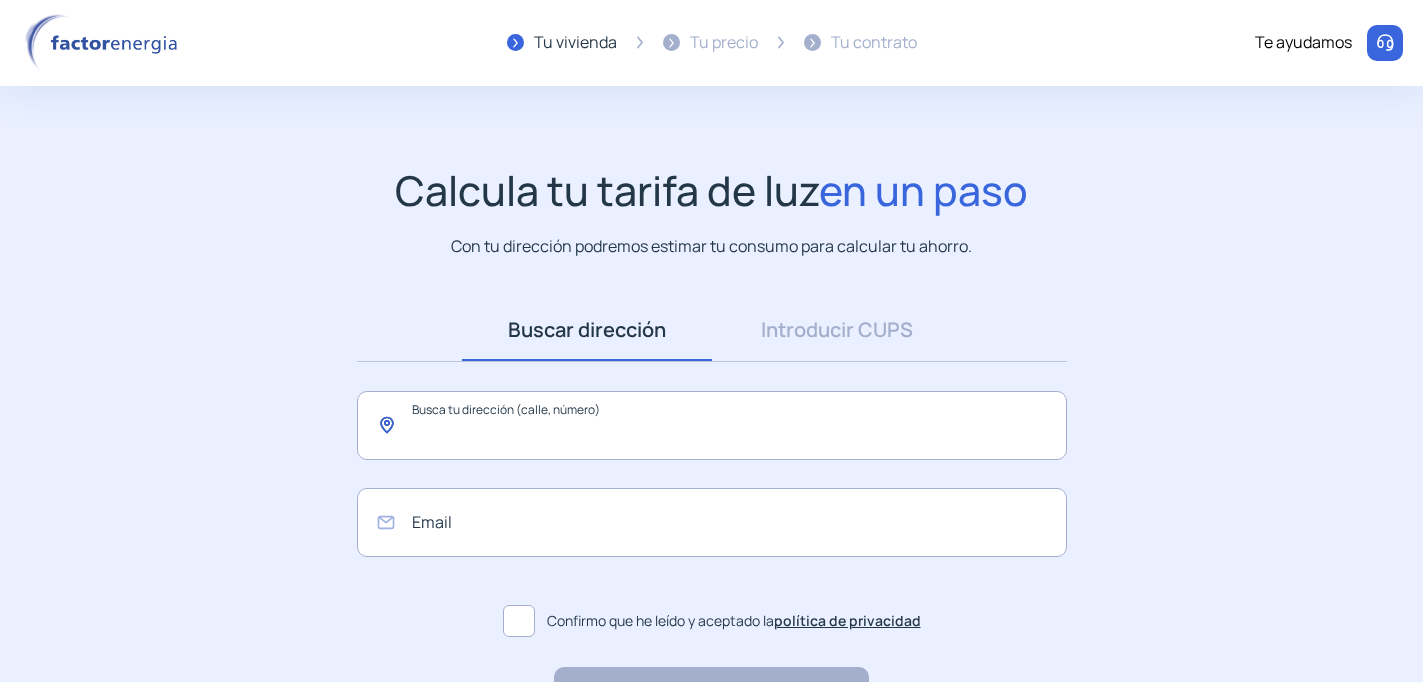 click 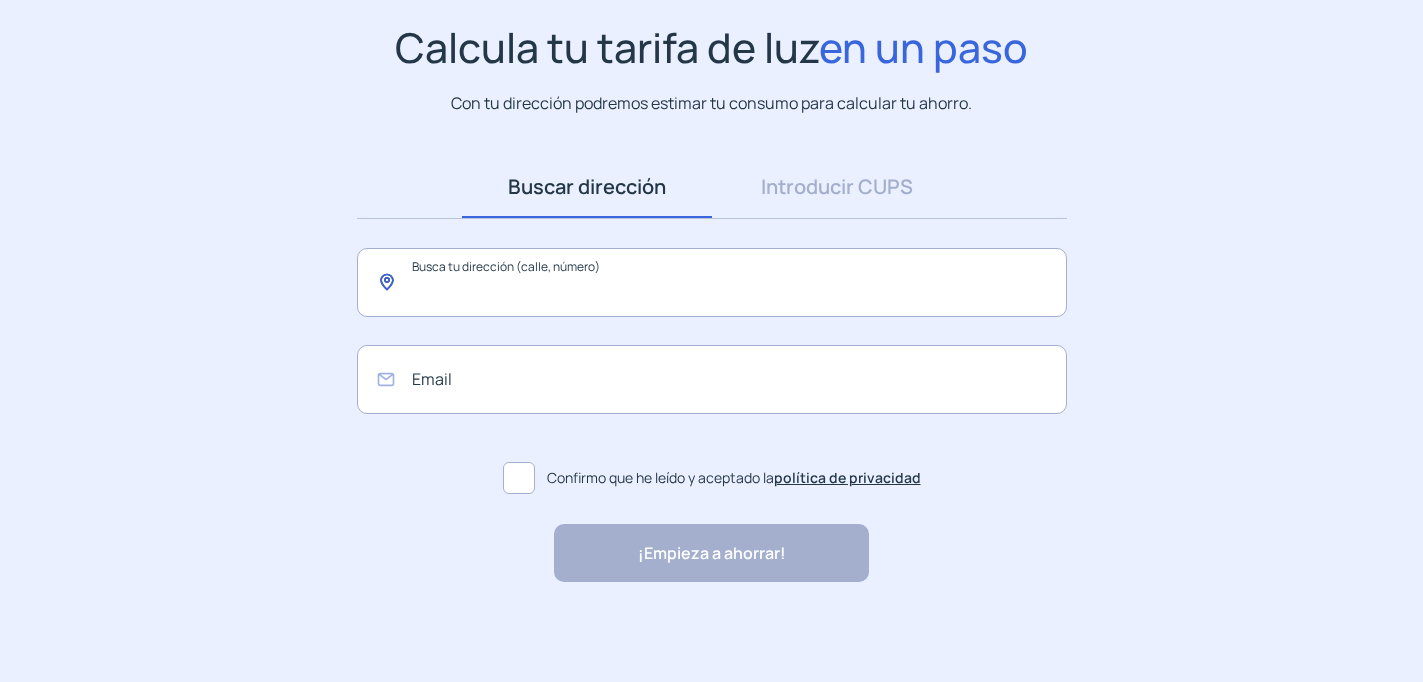 scroll, scrollTop: 0, scrollLeft: 0, axis: both 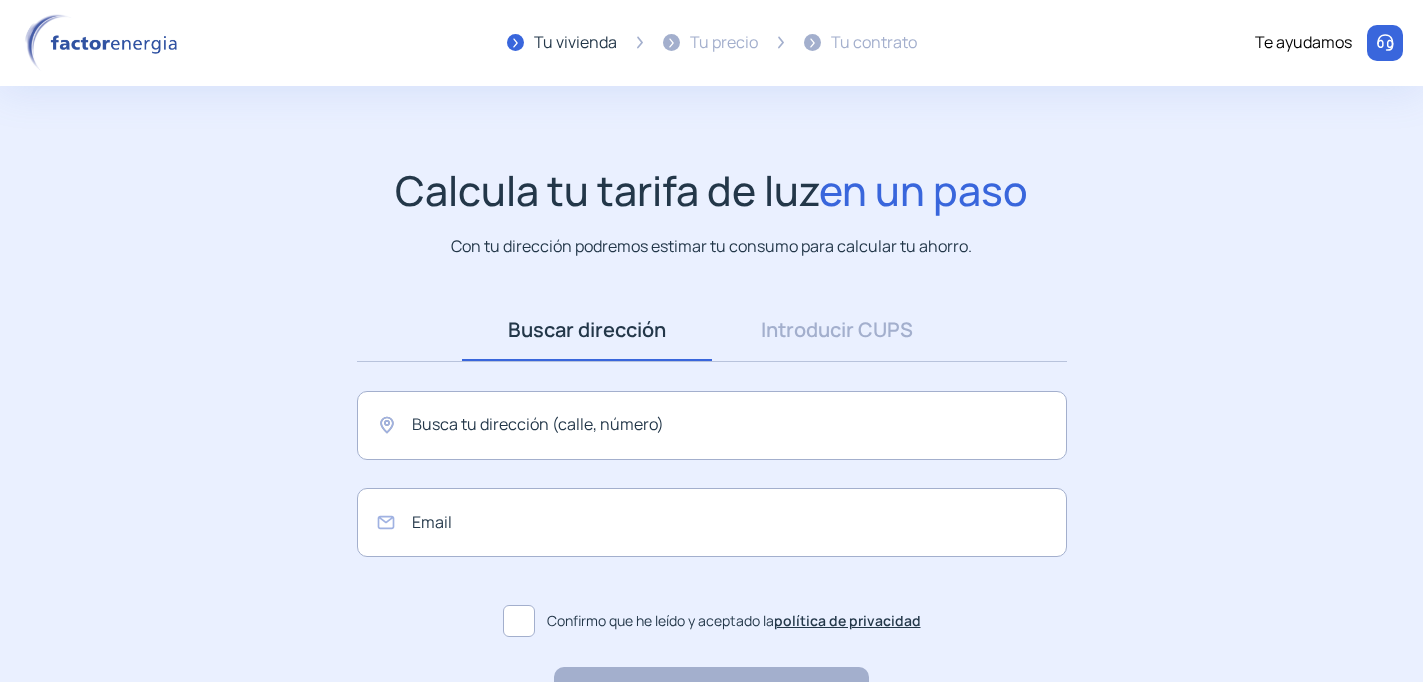 click 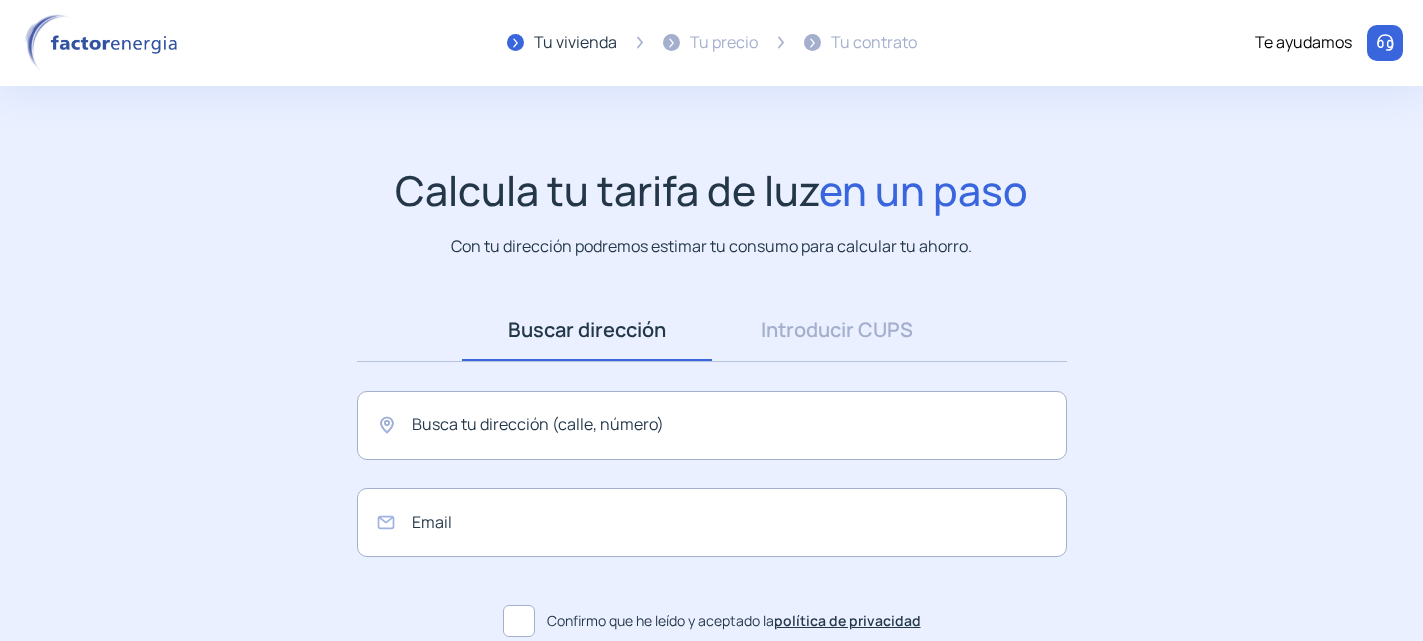 scroll, scrollTop: 0, scrollLeft: 0, axis: both 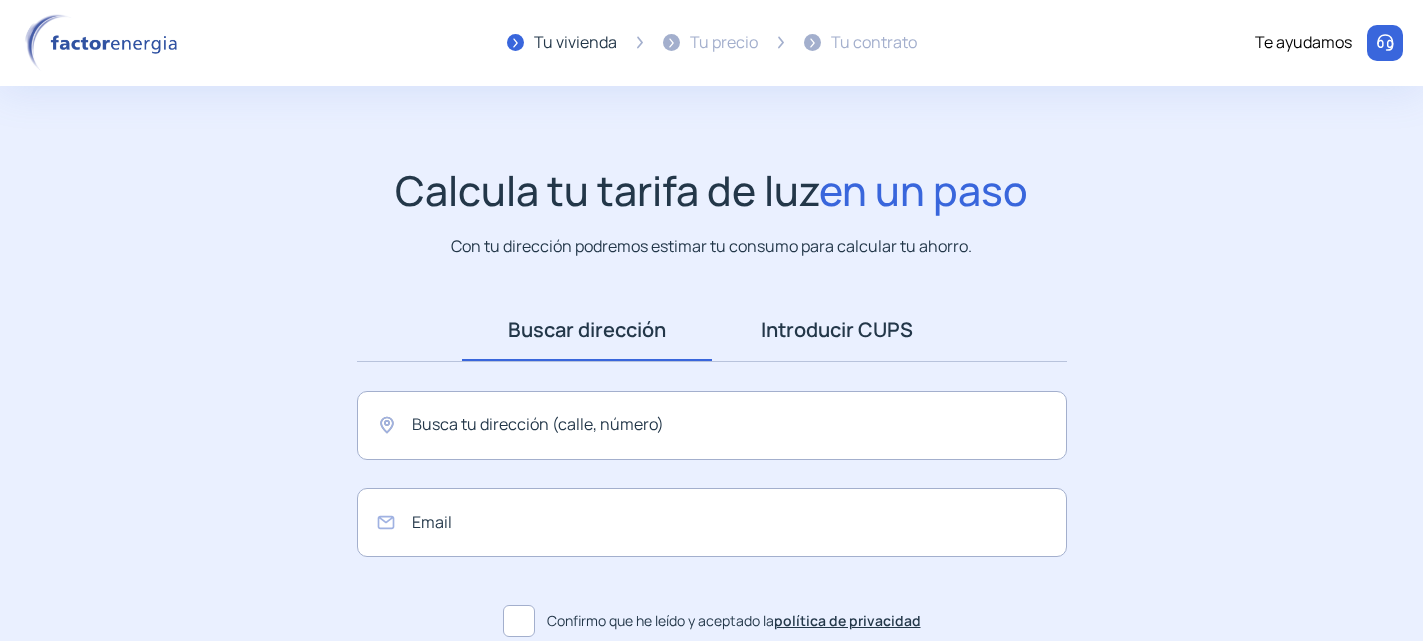 click on "Introducir CUPS" at bounding box center [837, 330] 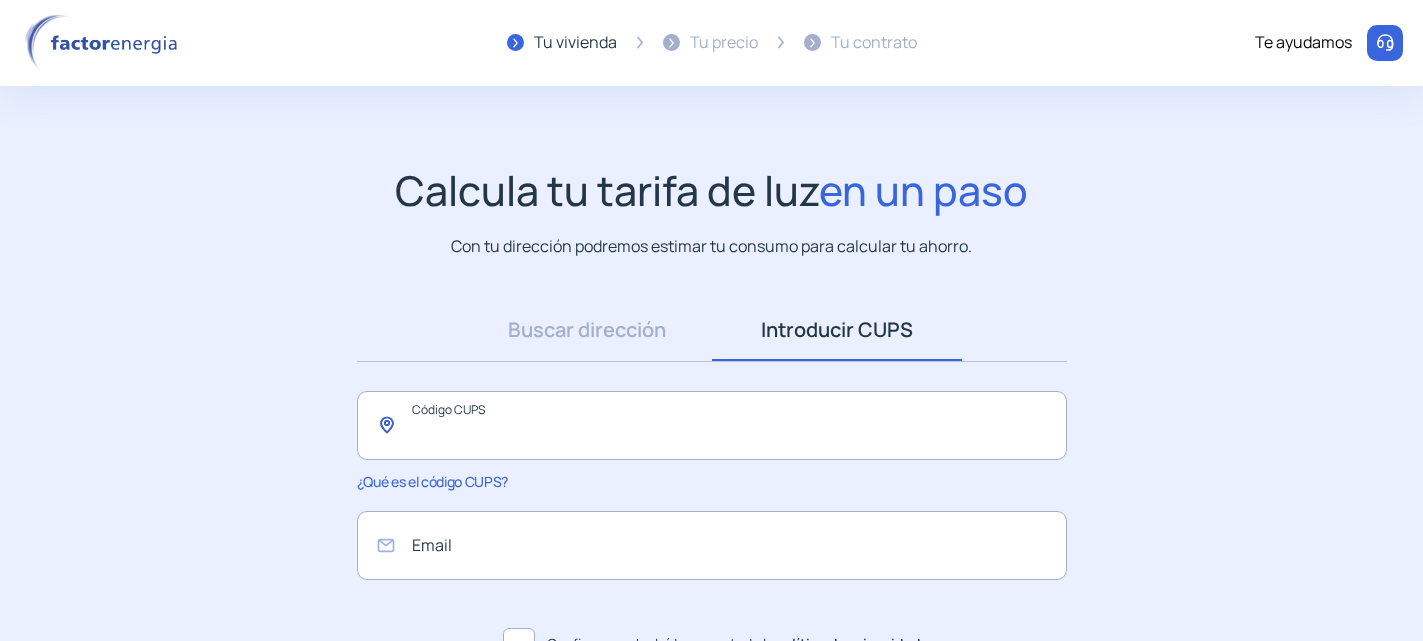 click 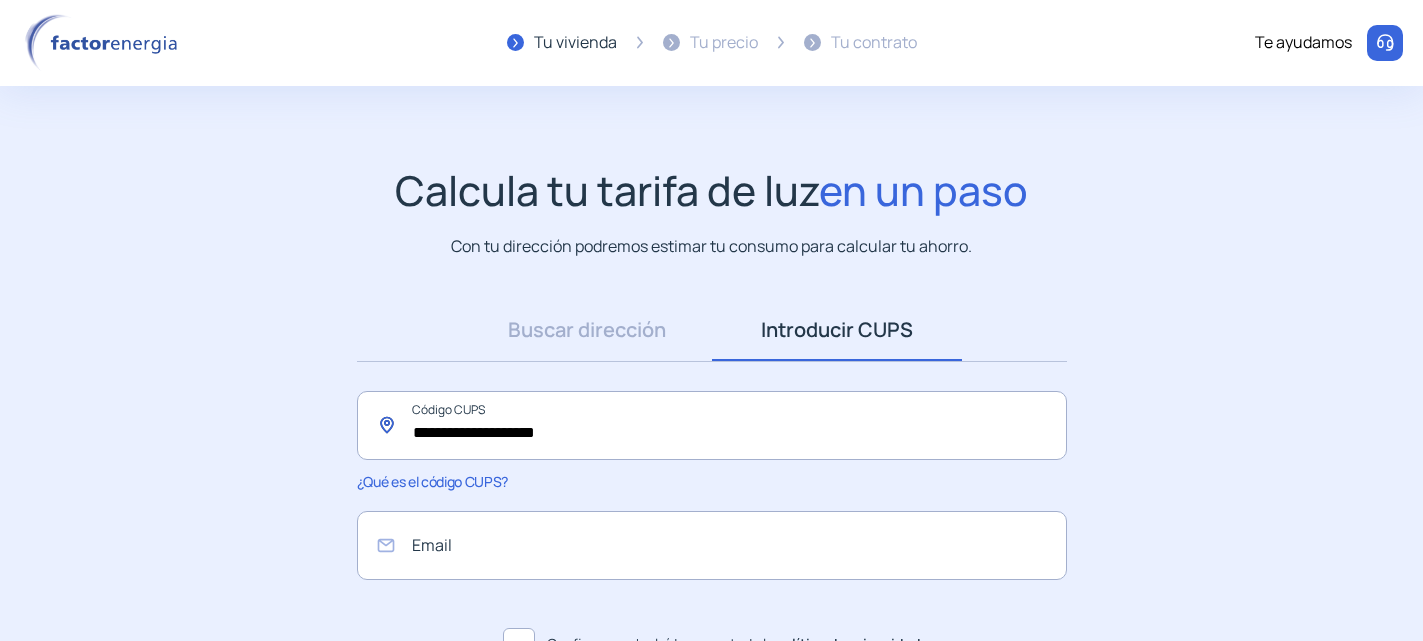 click on "**********" 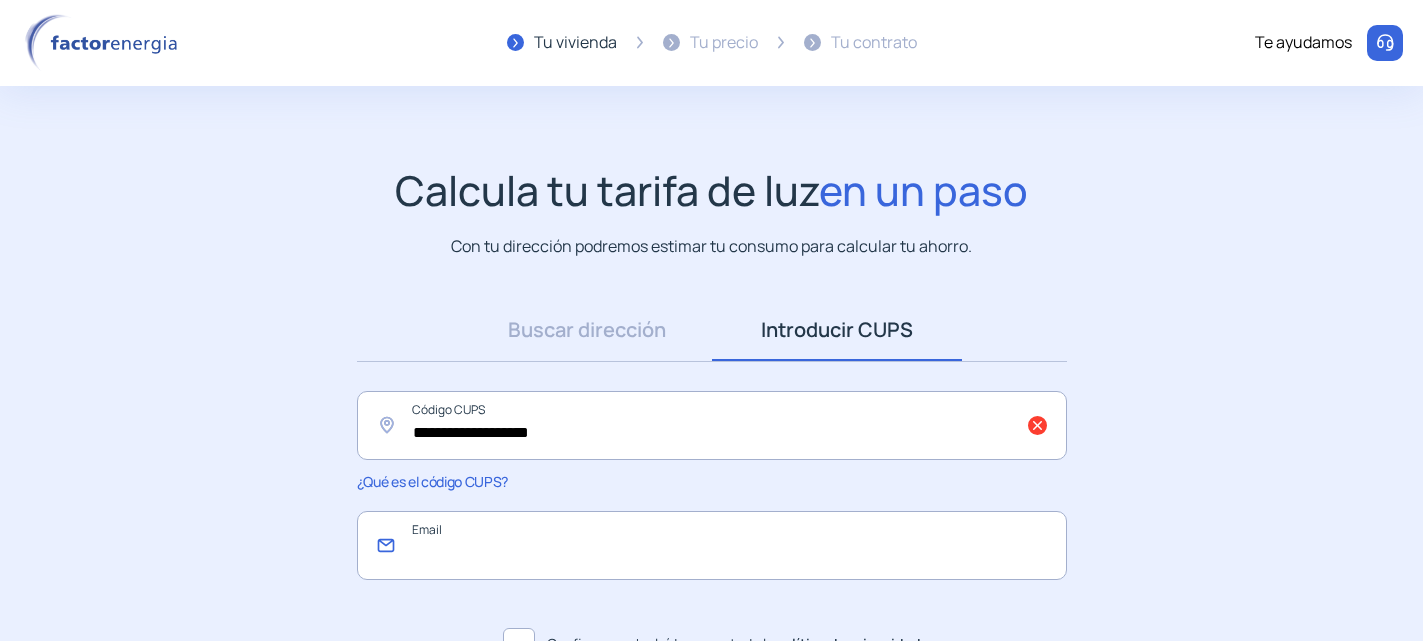 click 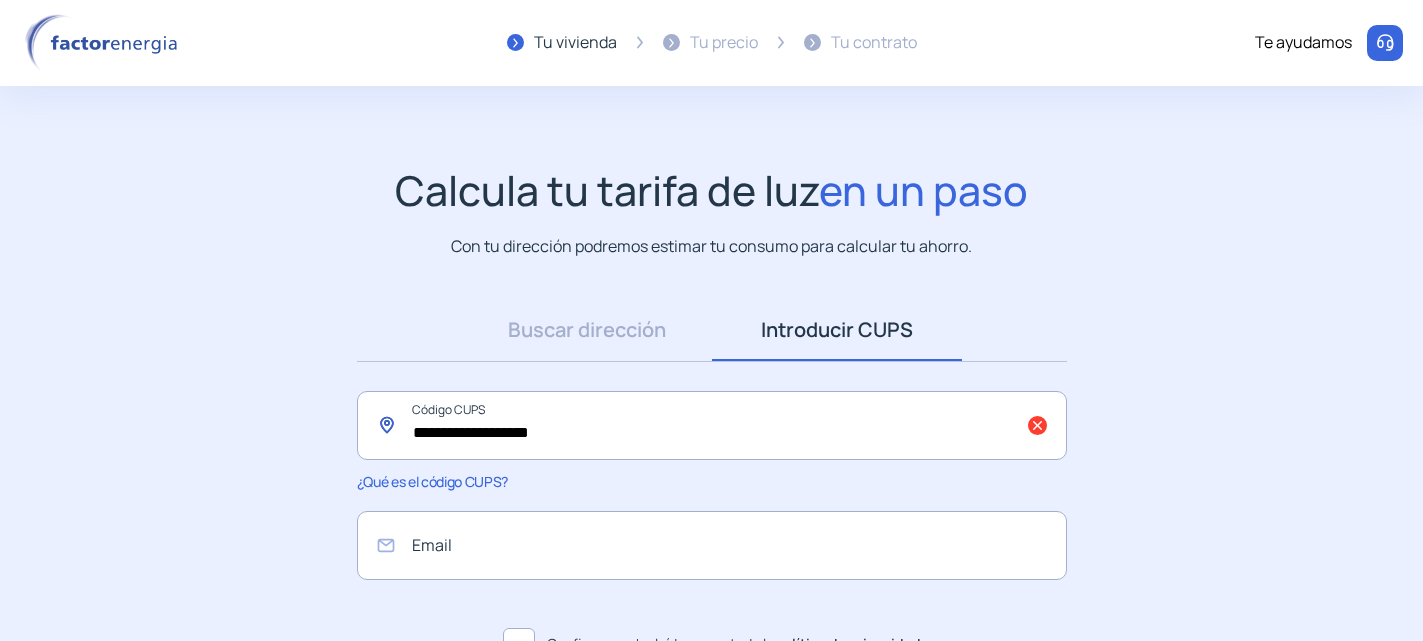 click on "**********" 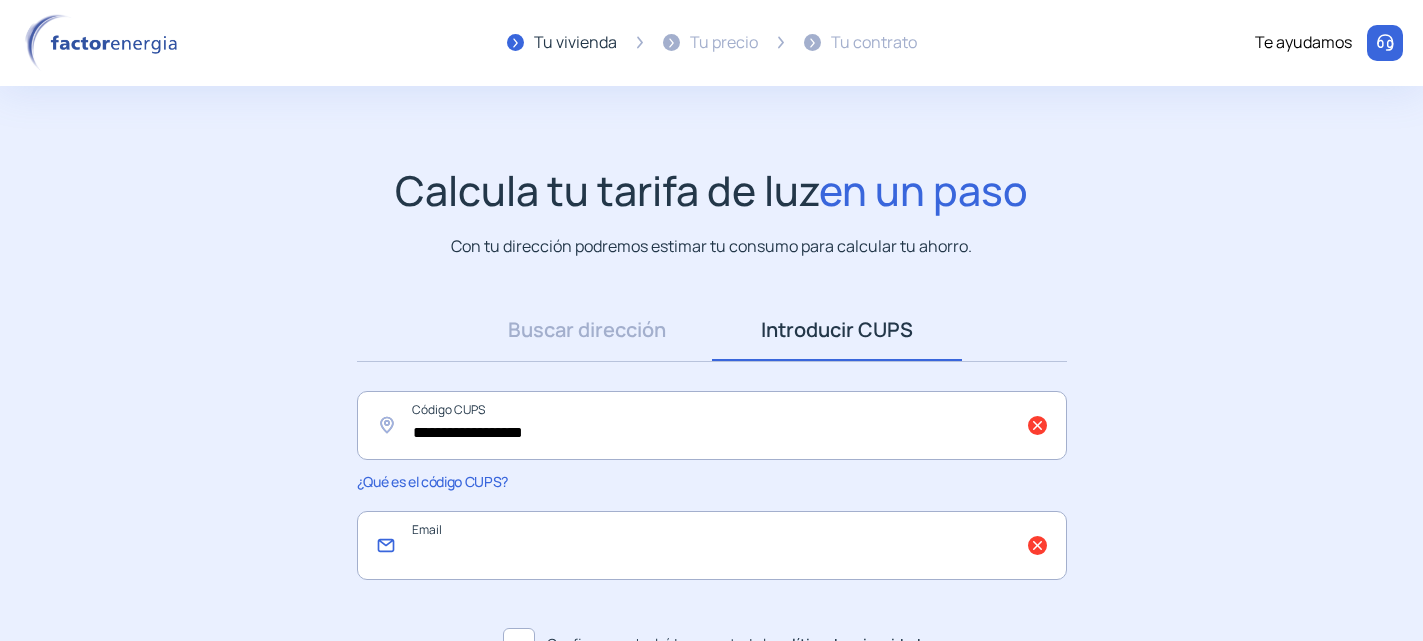 click 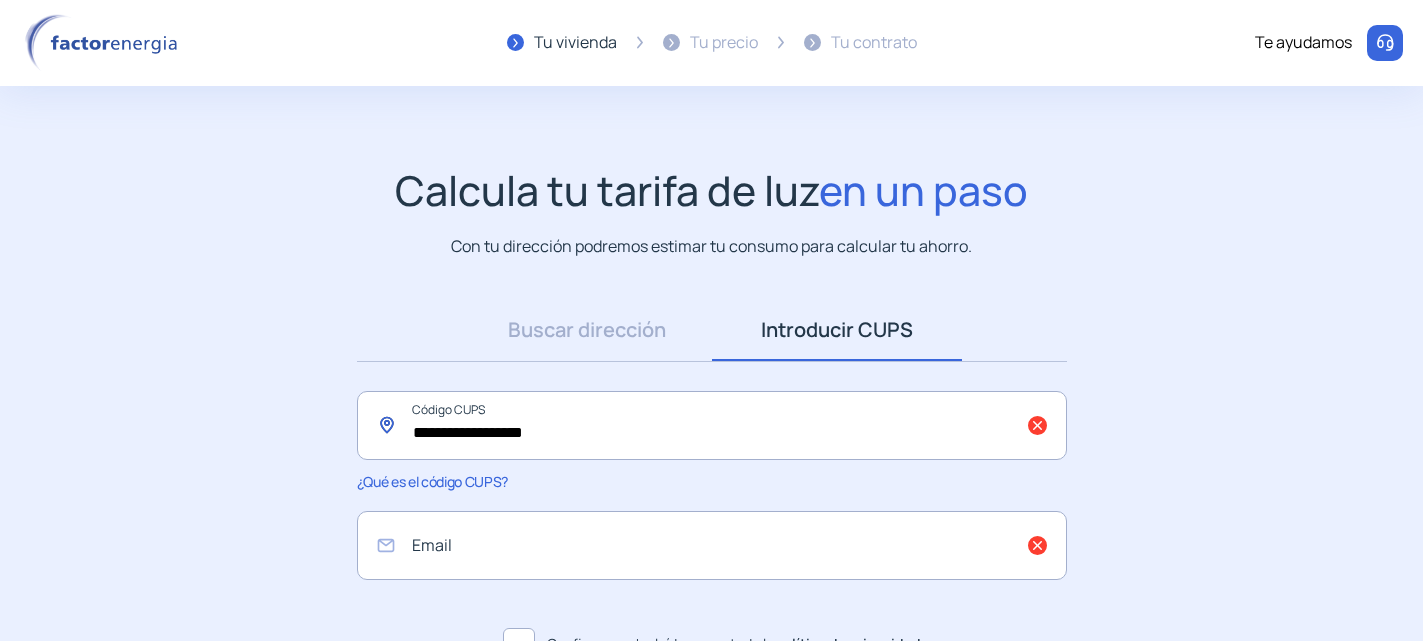 click on "**********" 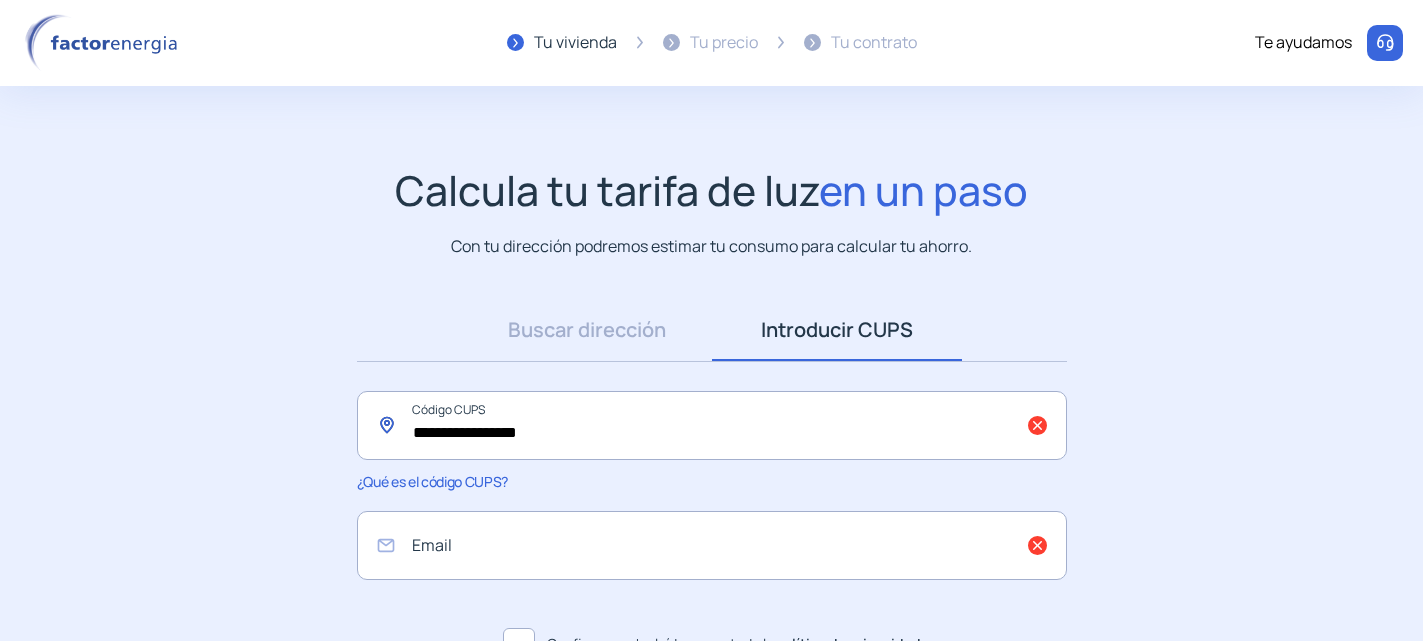 click on "**********" 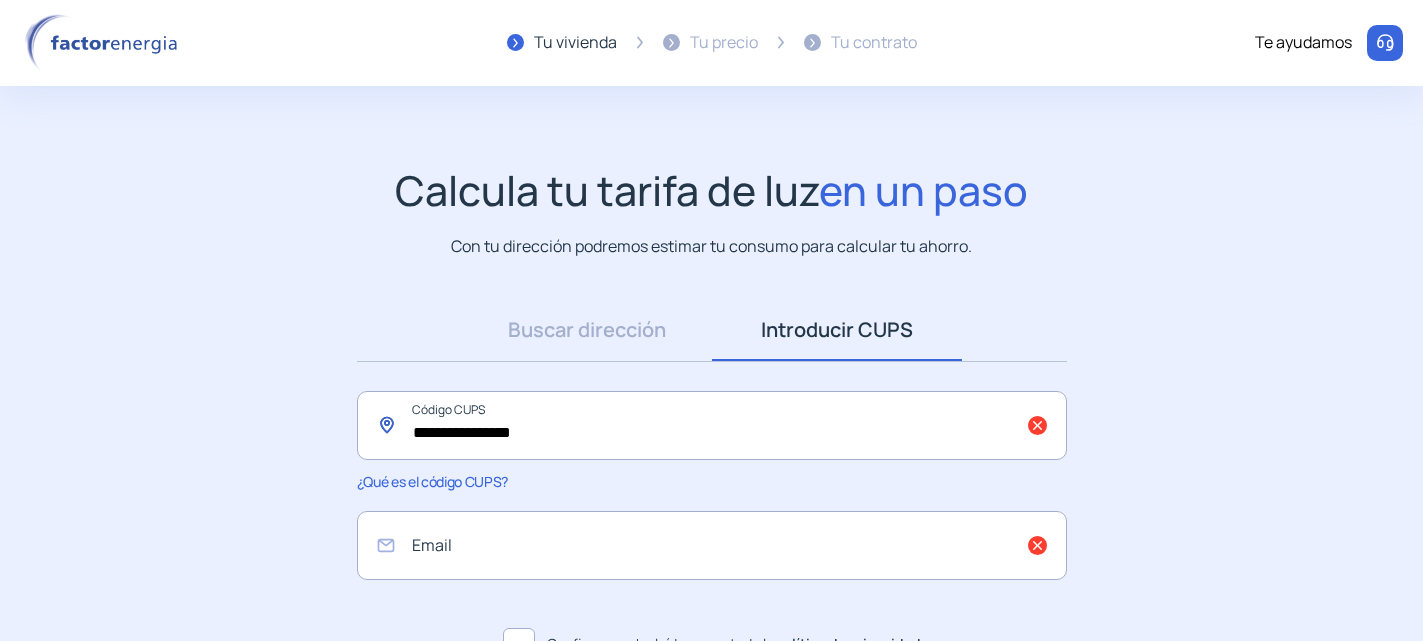 click on "**********" 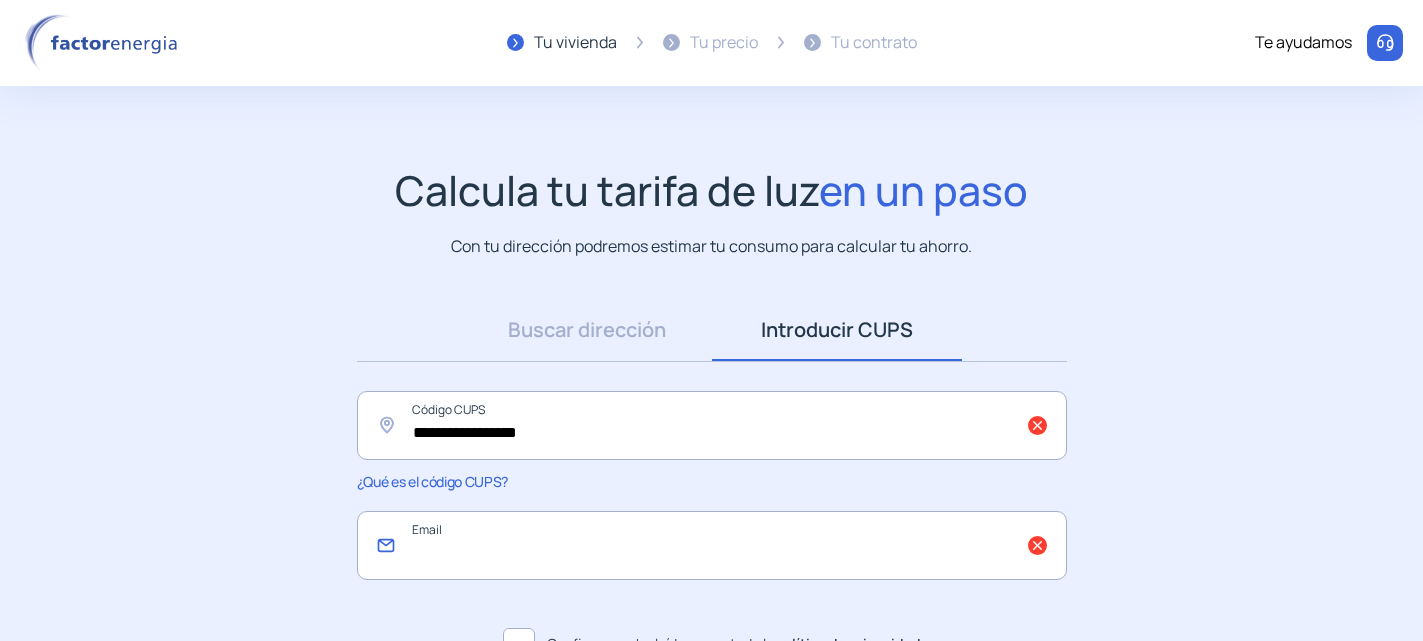 click 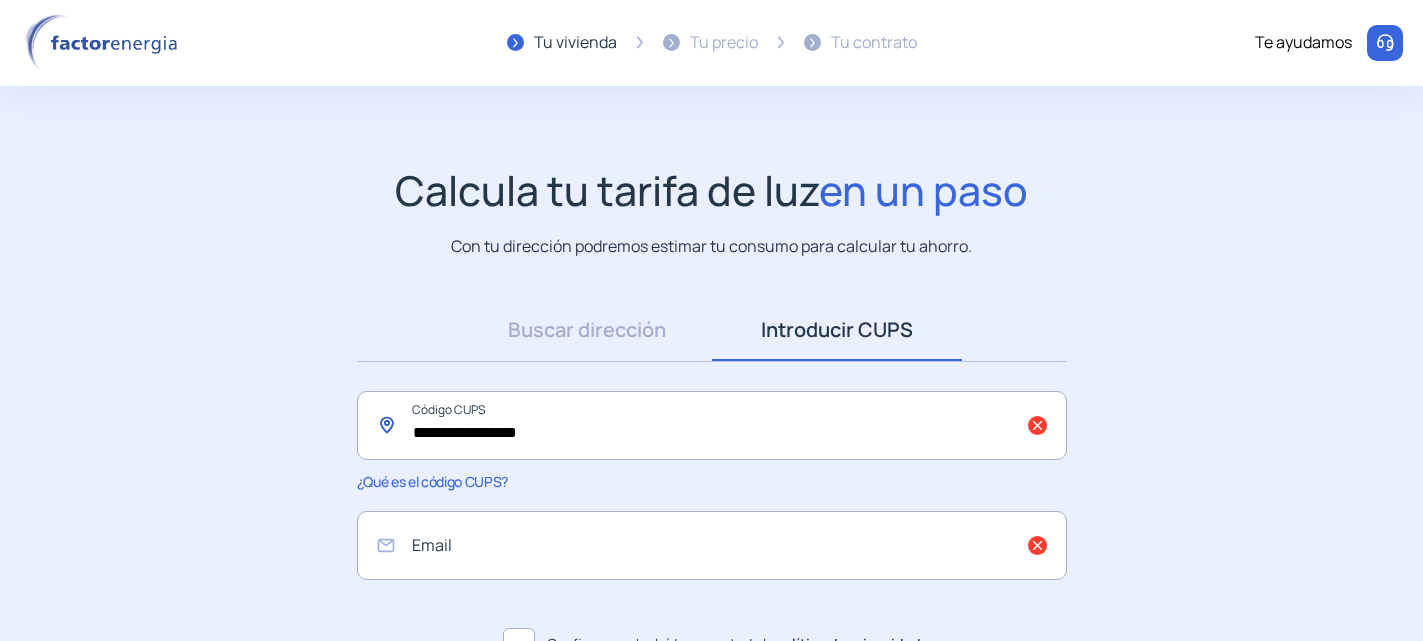 click on "**********" 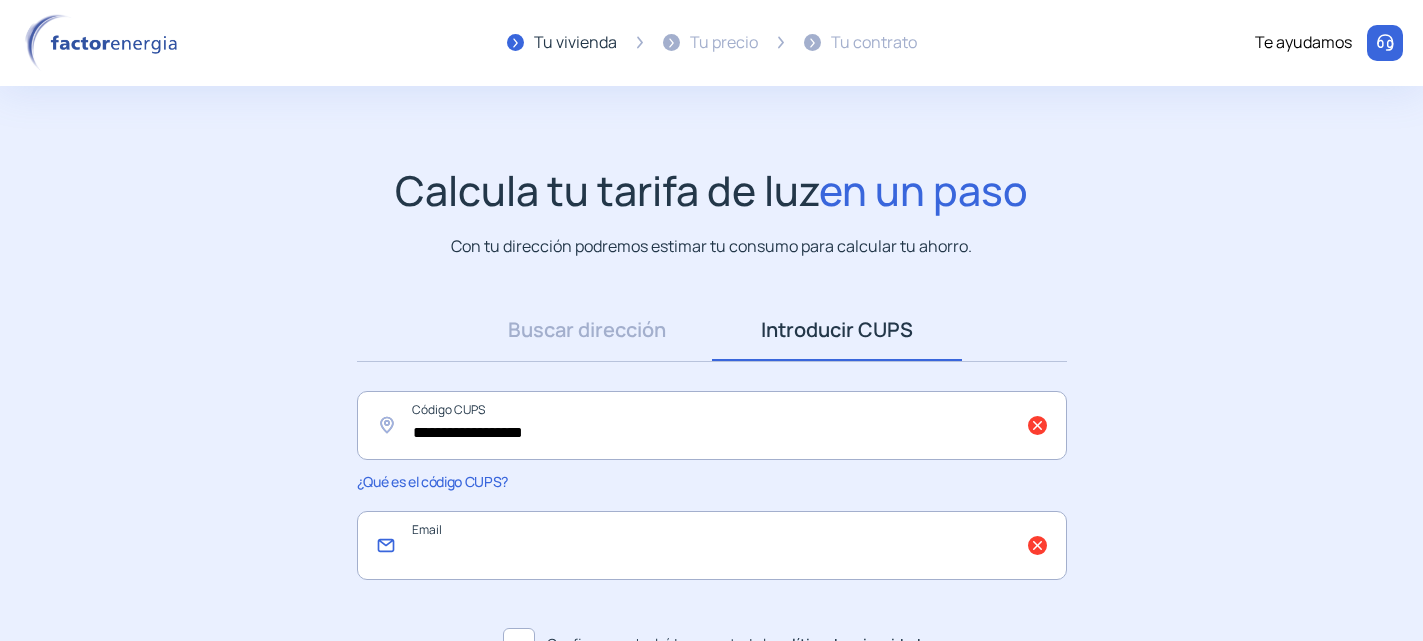 click 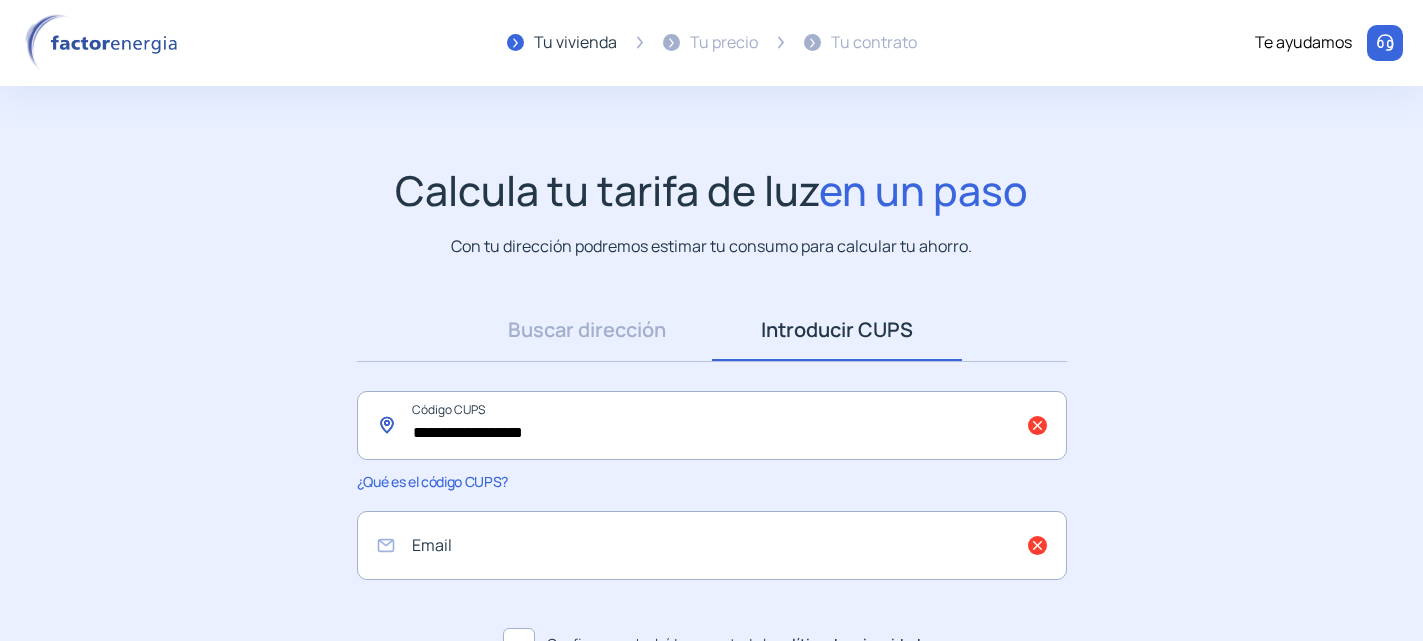 click on "**********" 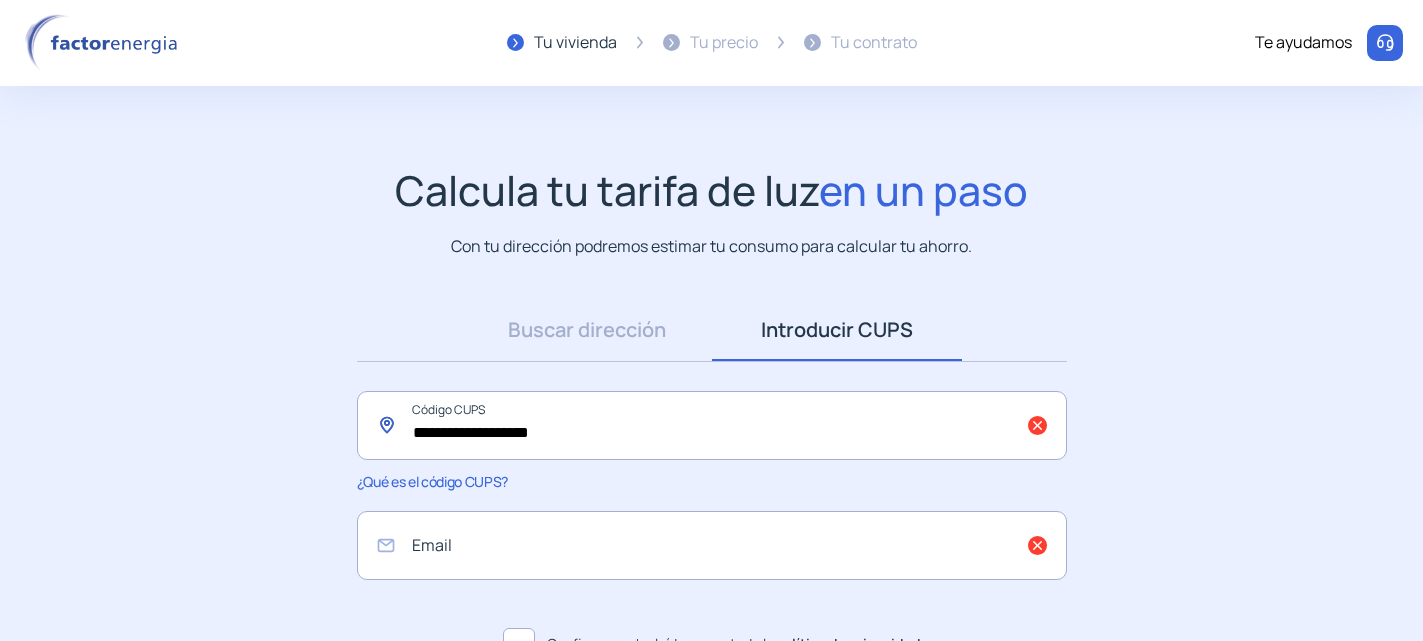type on "**********" 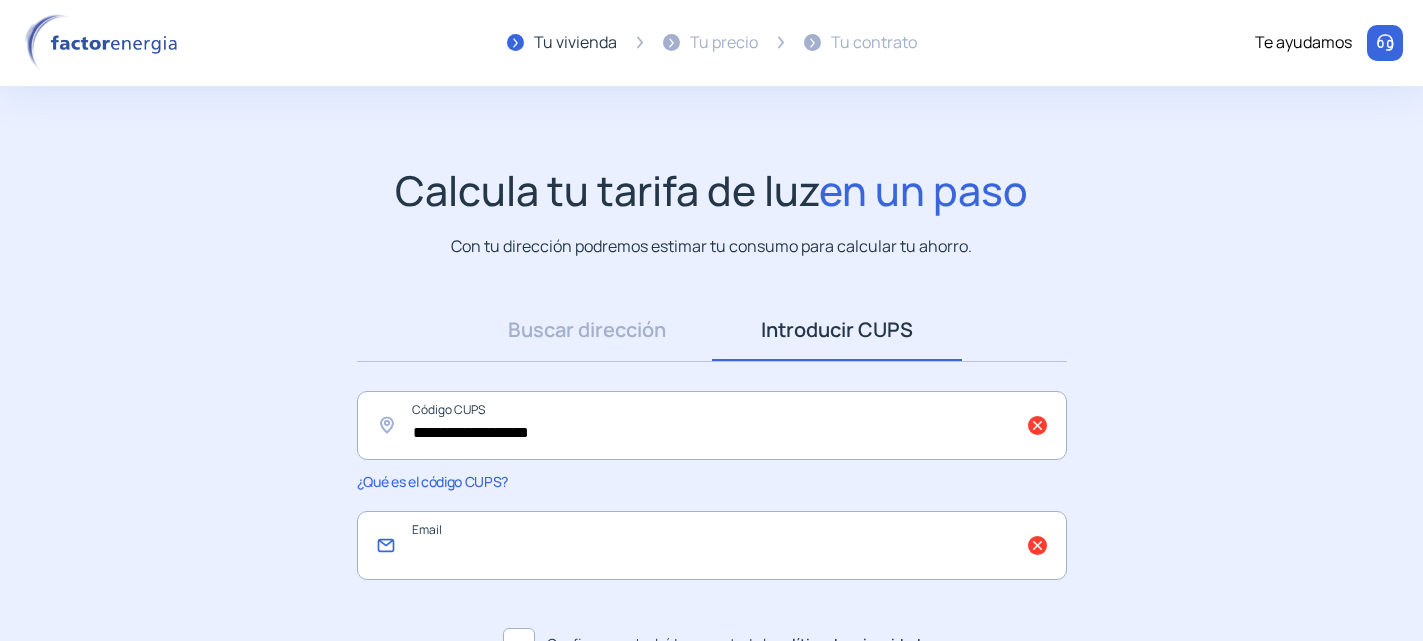 click 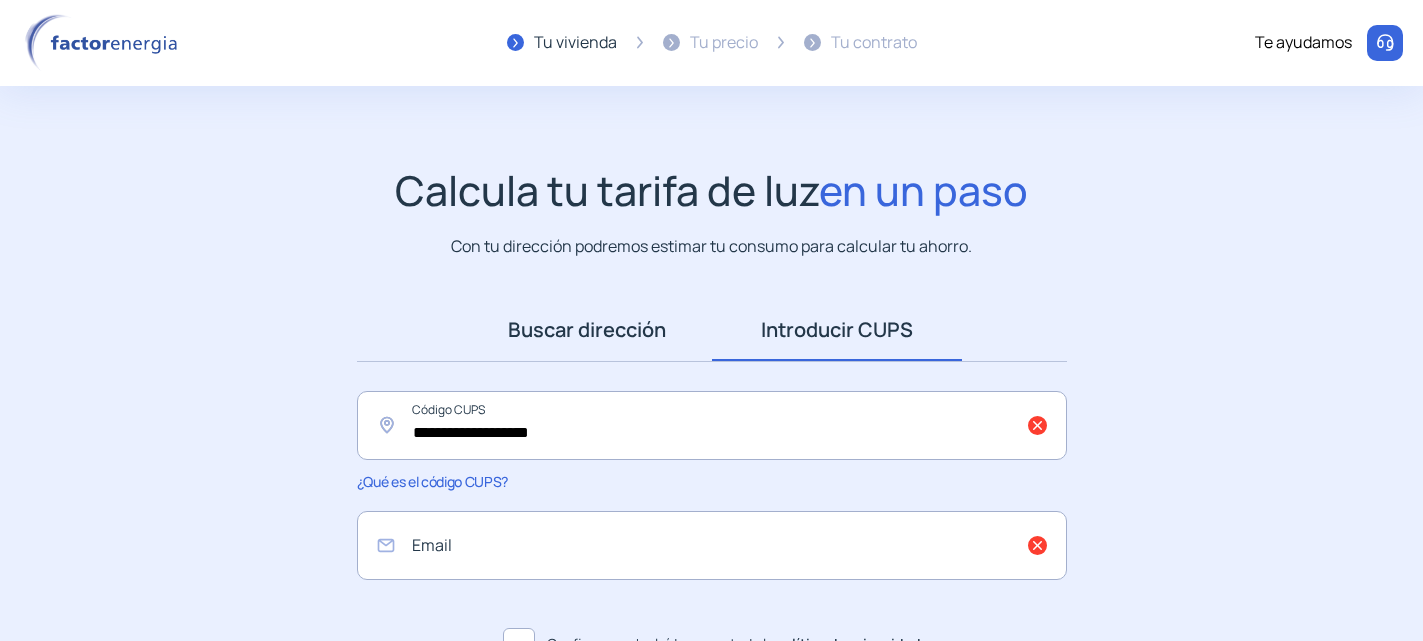 click on "Buscar dirección" at bounding box center [587, 330] 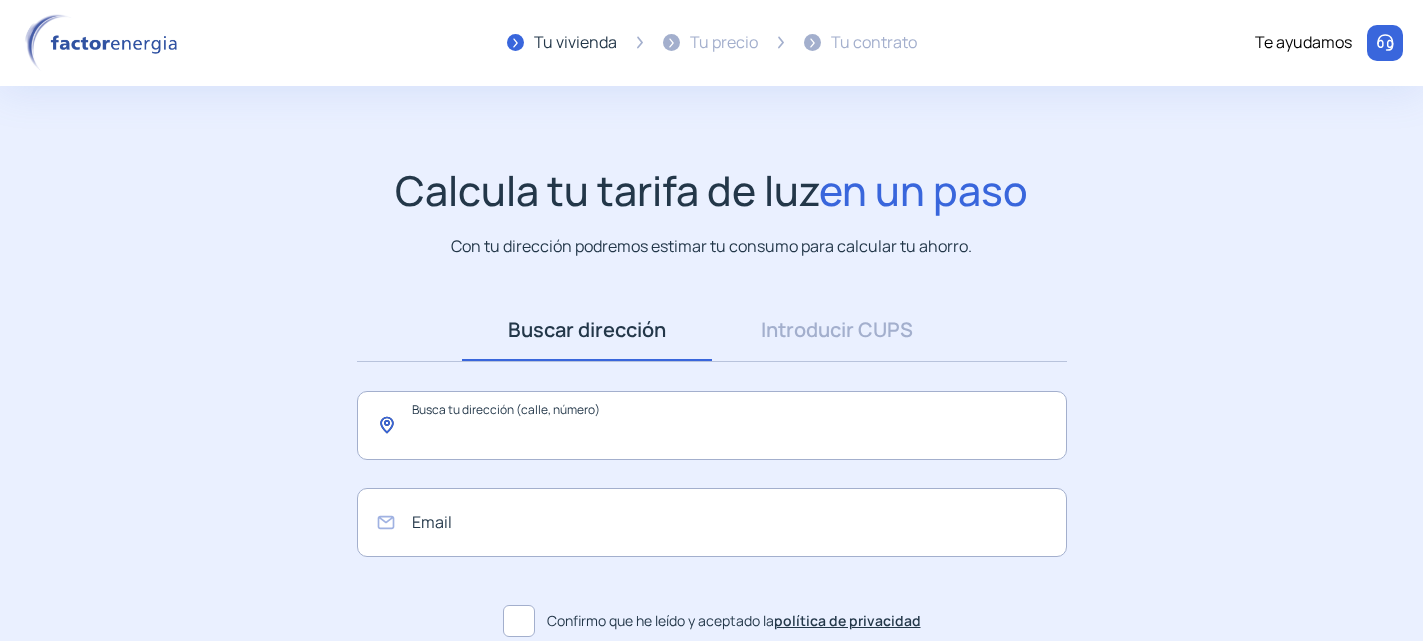 click 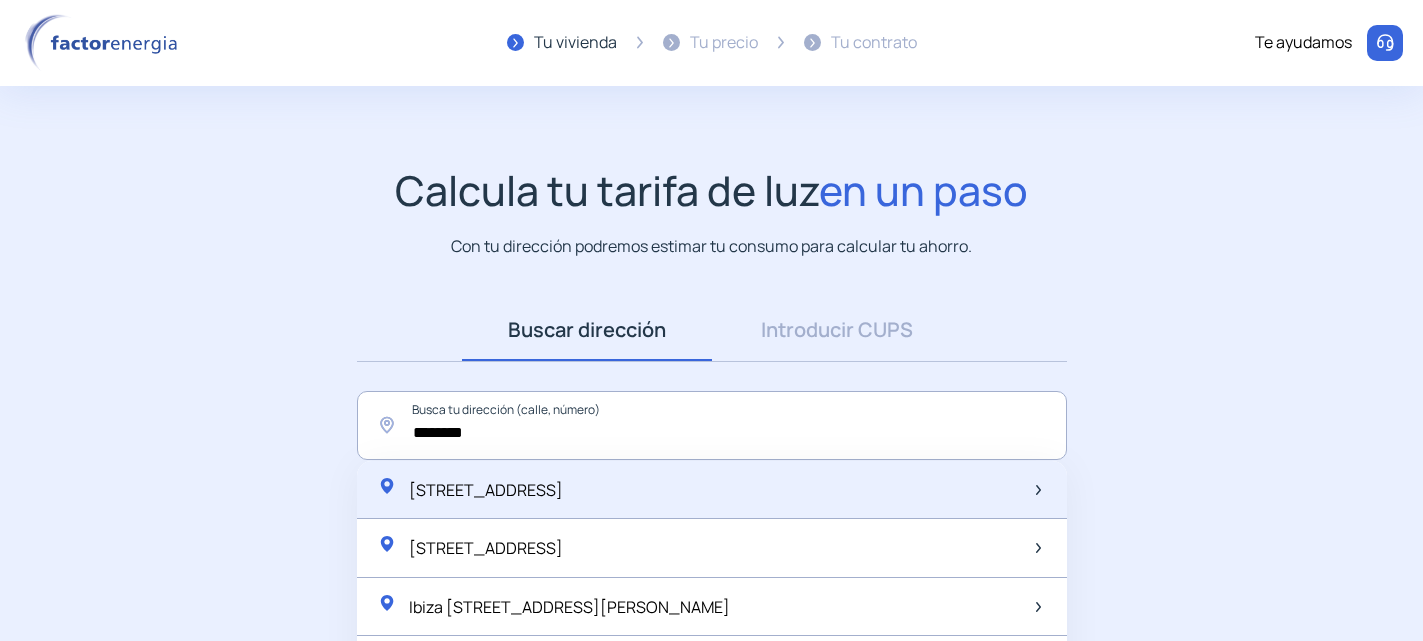 click on "Calle de Ibiza, 50, Madrid, España" 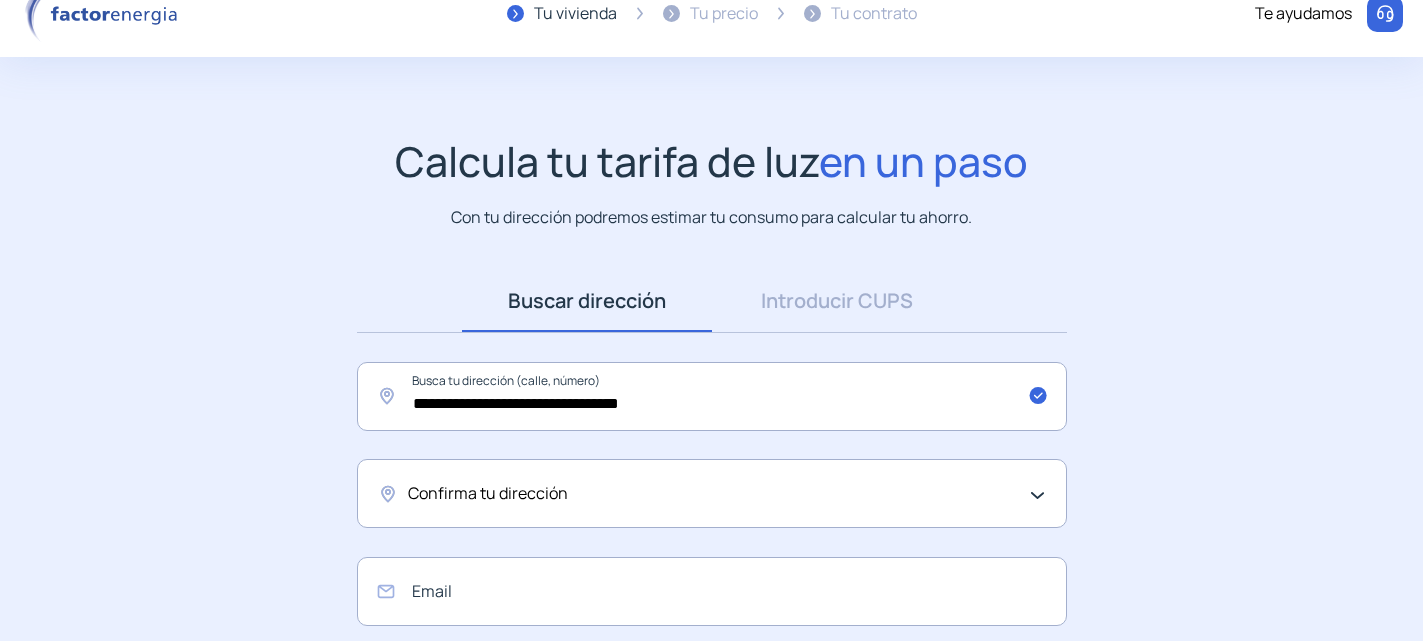 scroll, scrollTop: 40, scrollLeft: 0, axis: vertical 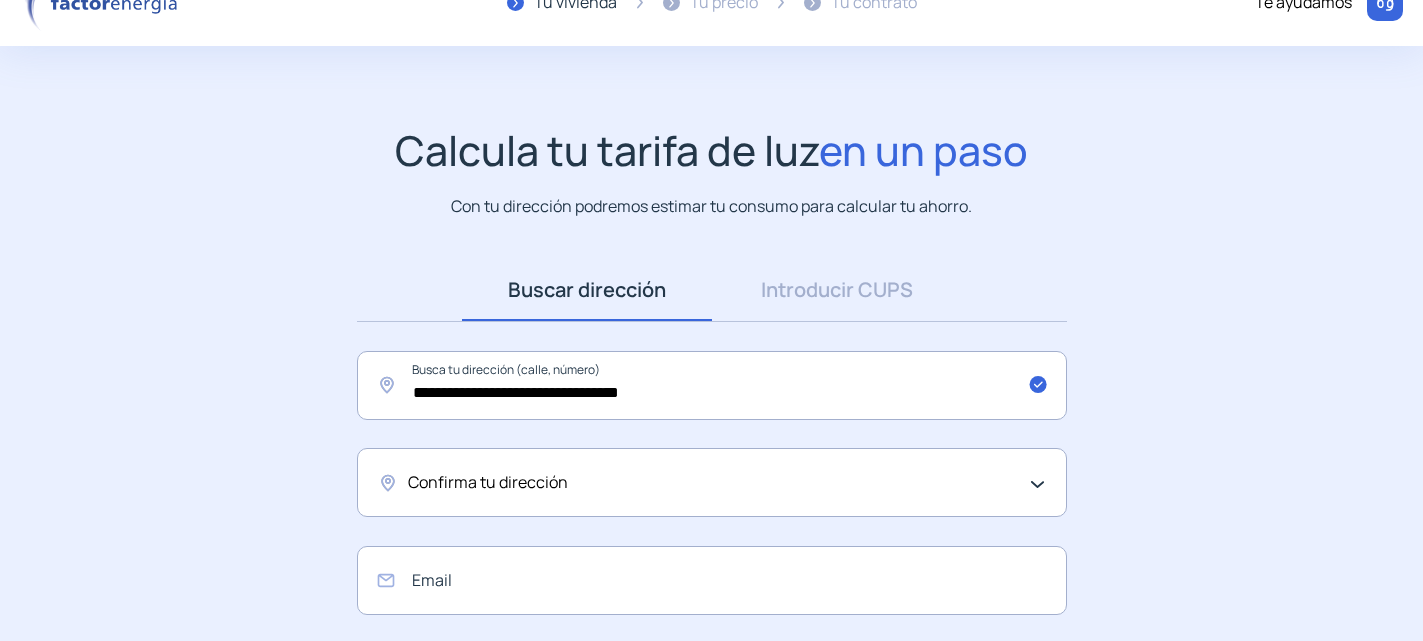 click on "Confirma tu dirección" 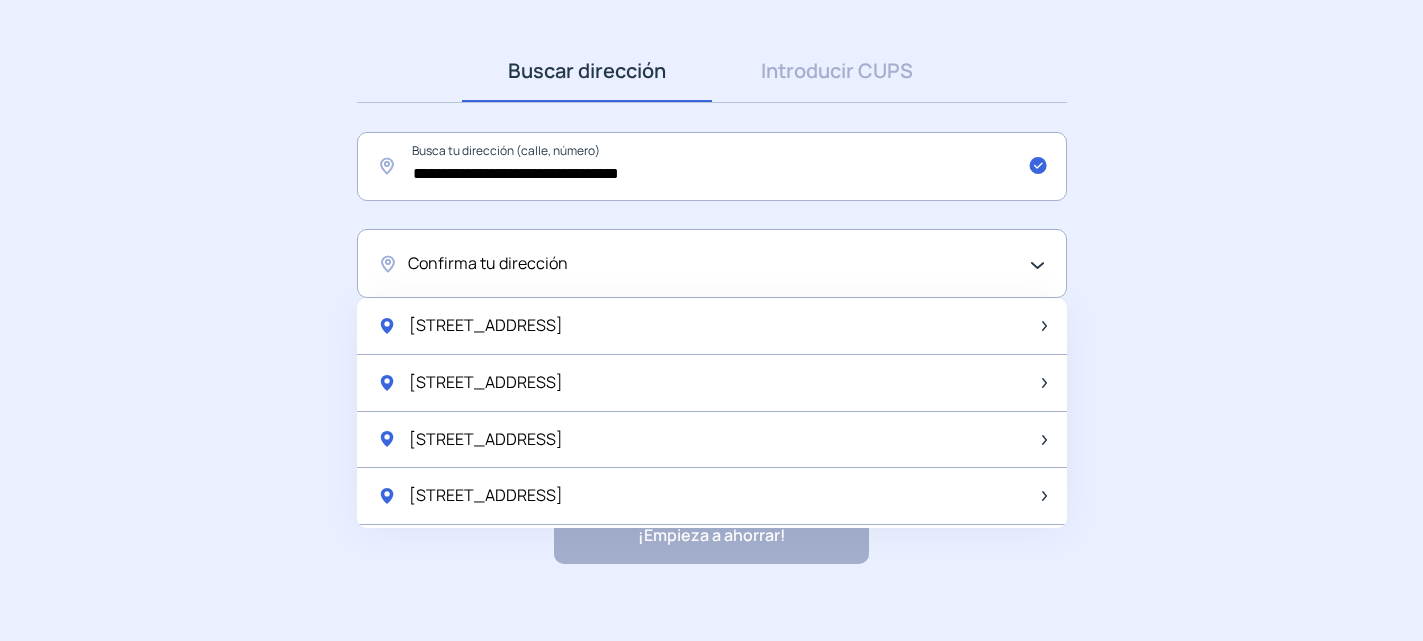 scroll, scrollTop: 270, scrollLeft: 0, axis: vertical 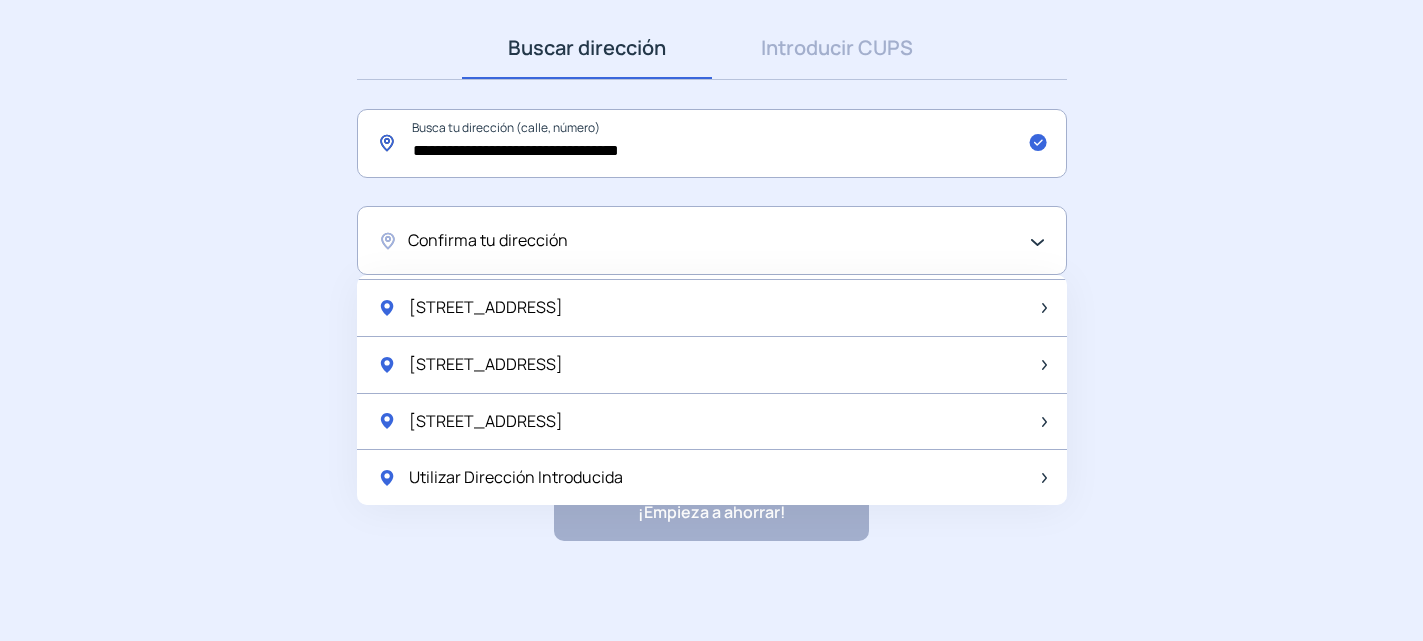 click on "**********" 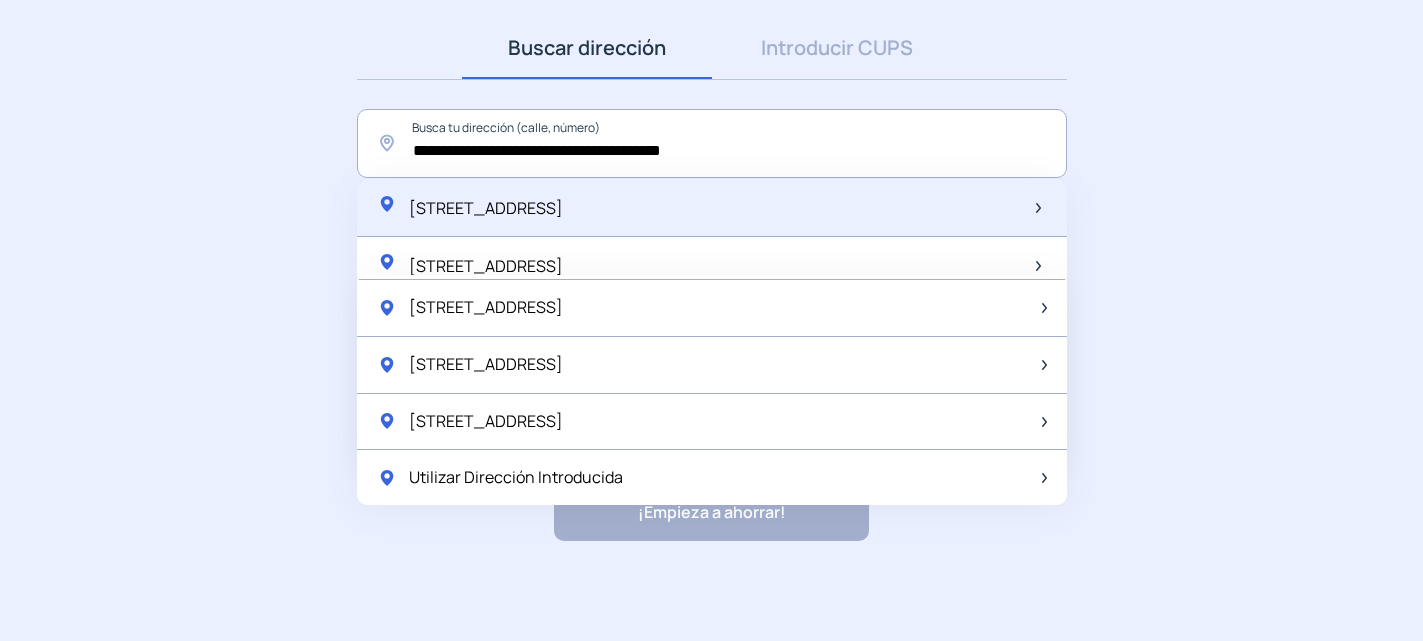 click on "Calle de Ibiza, 50, 8o 10, Madrid, España" 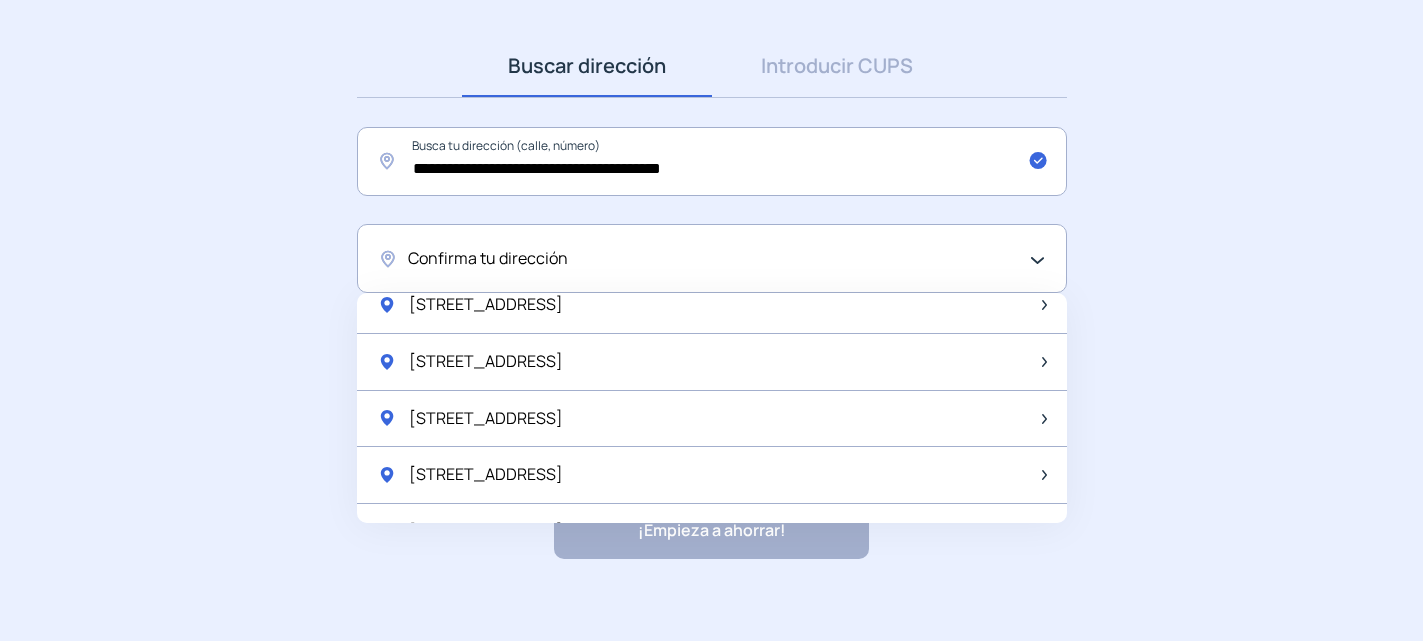 scroll, scrollTop: 2656, scrollLeft: 0, axis: vertical 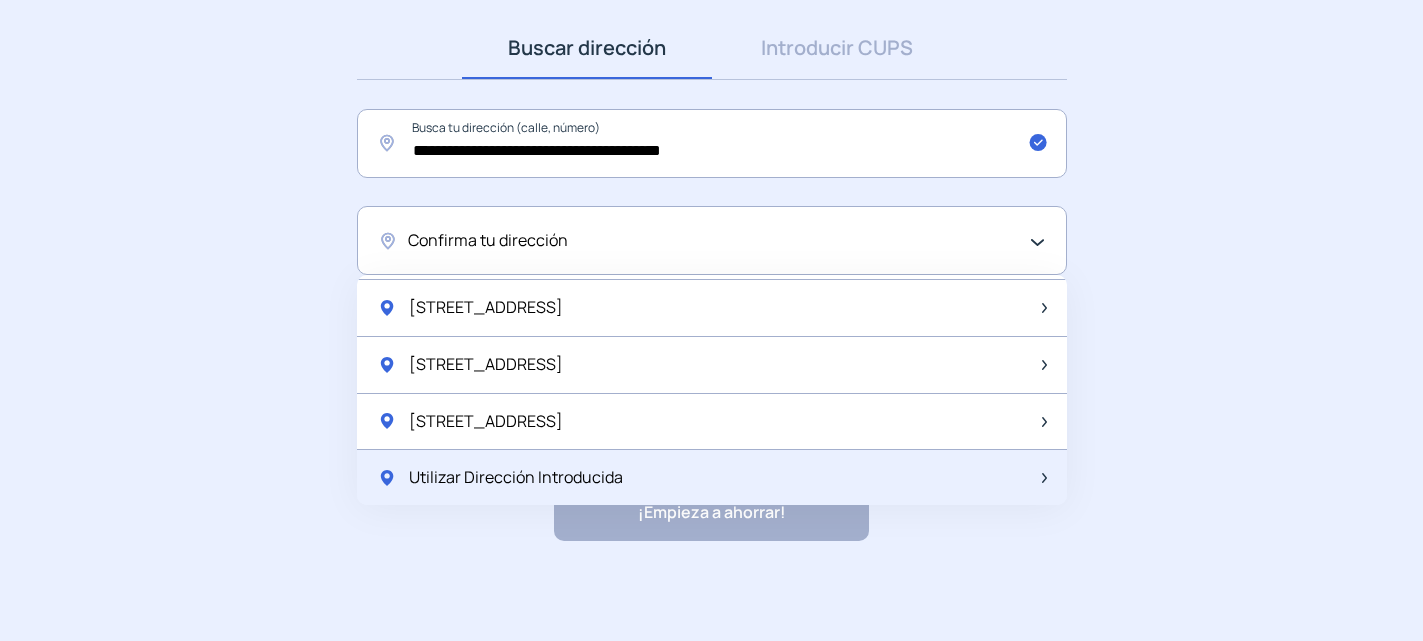 click on "Utilizar Dirección Introducida" 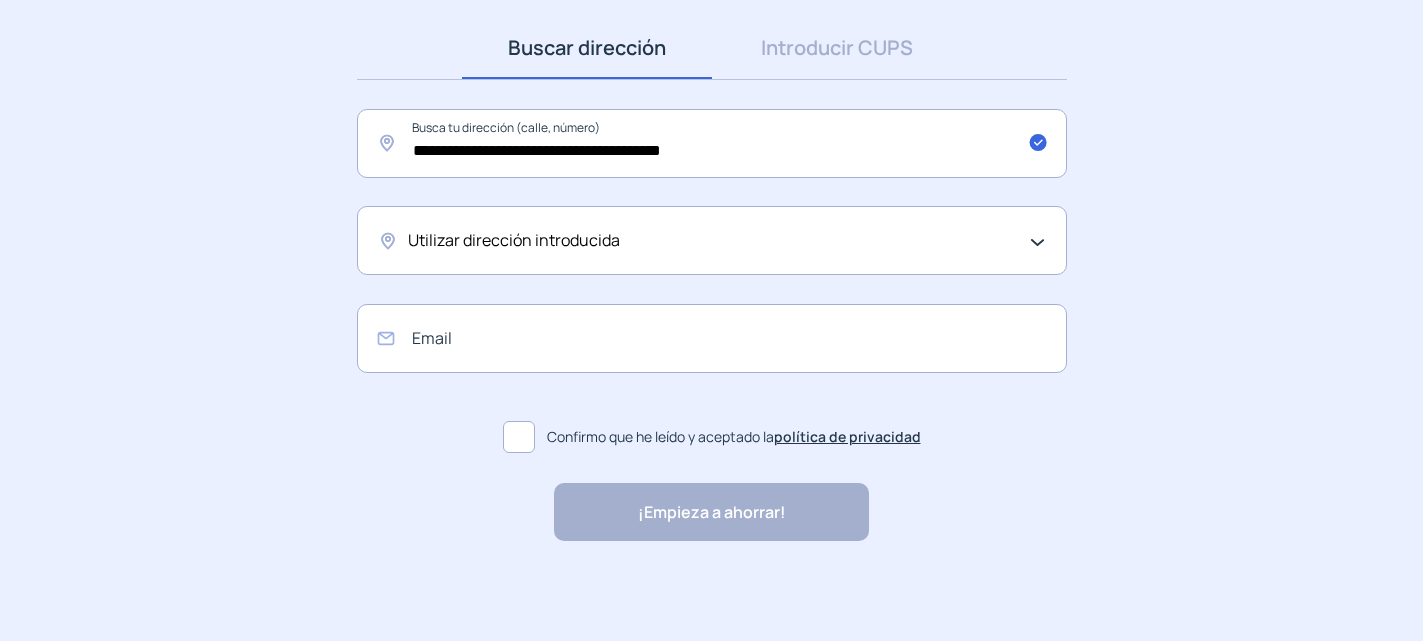click on "**********" 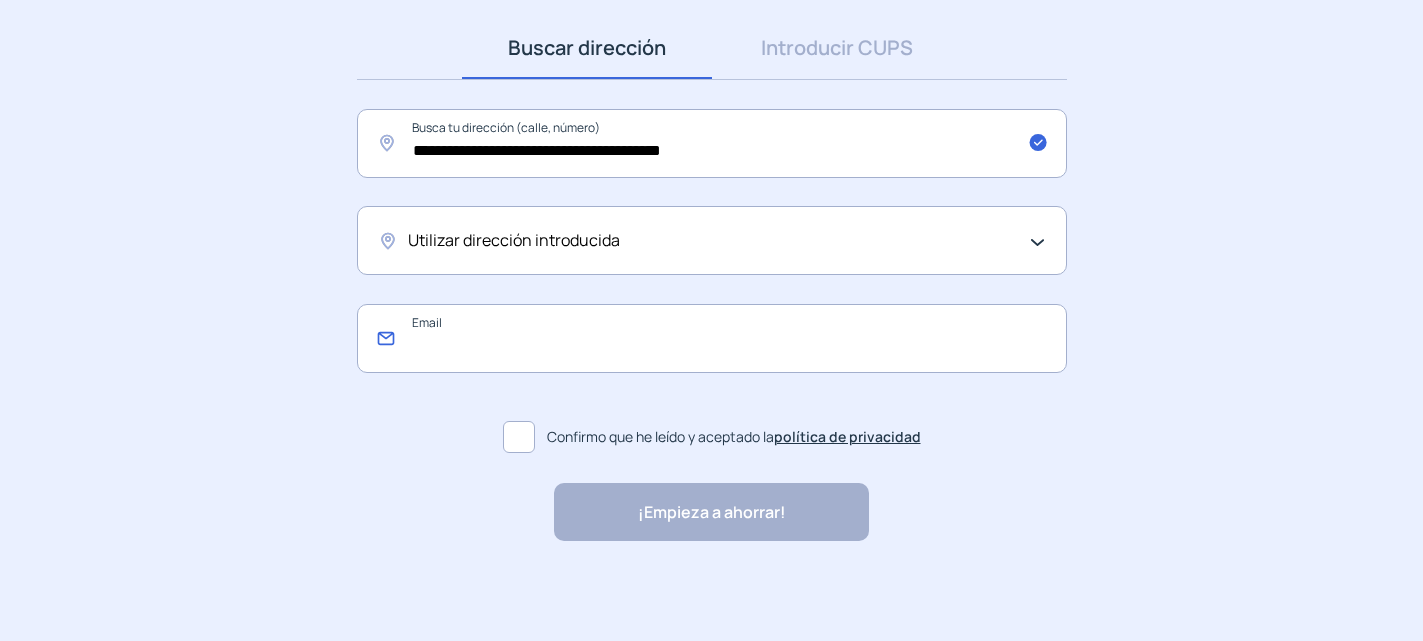 click 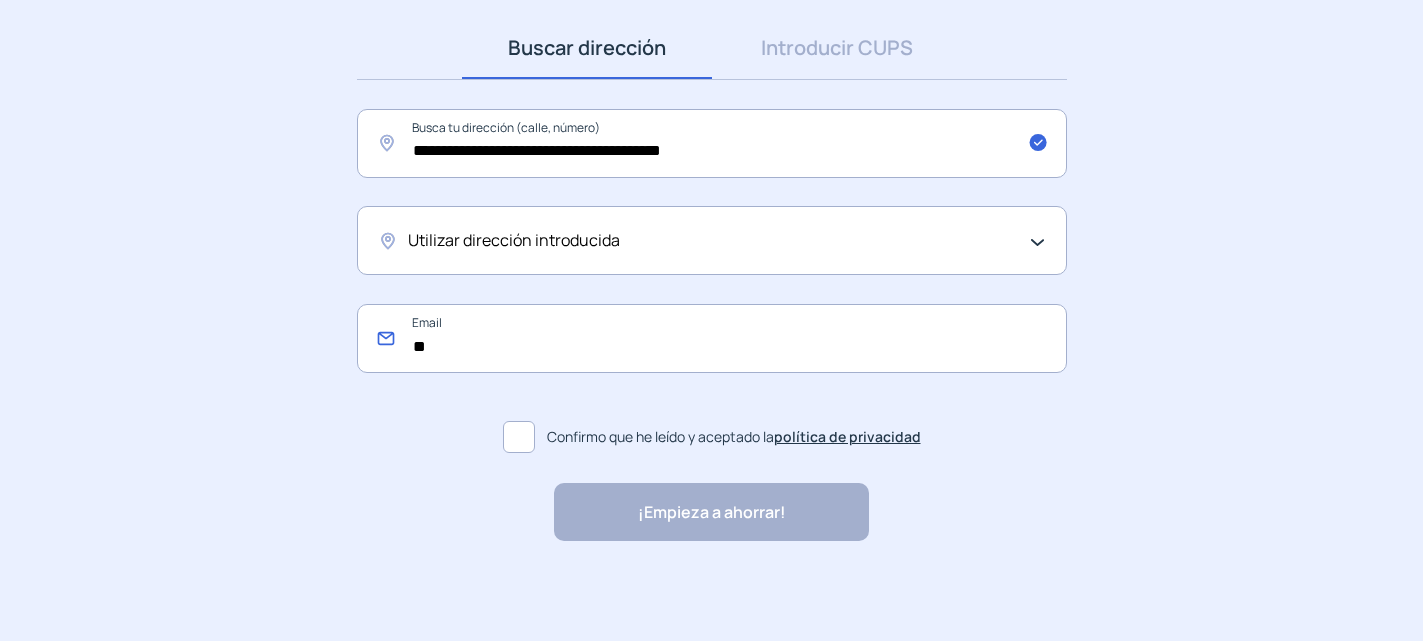 type on "*" 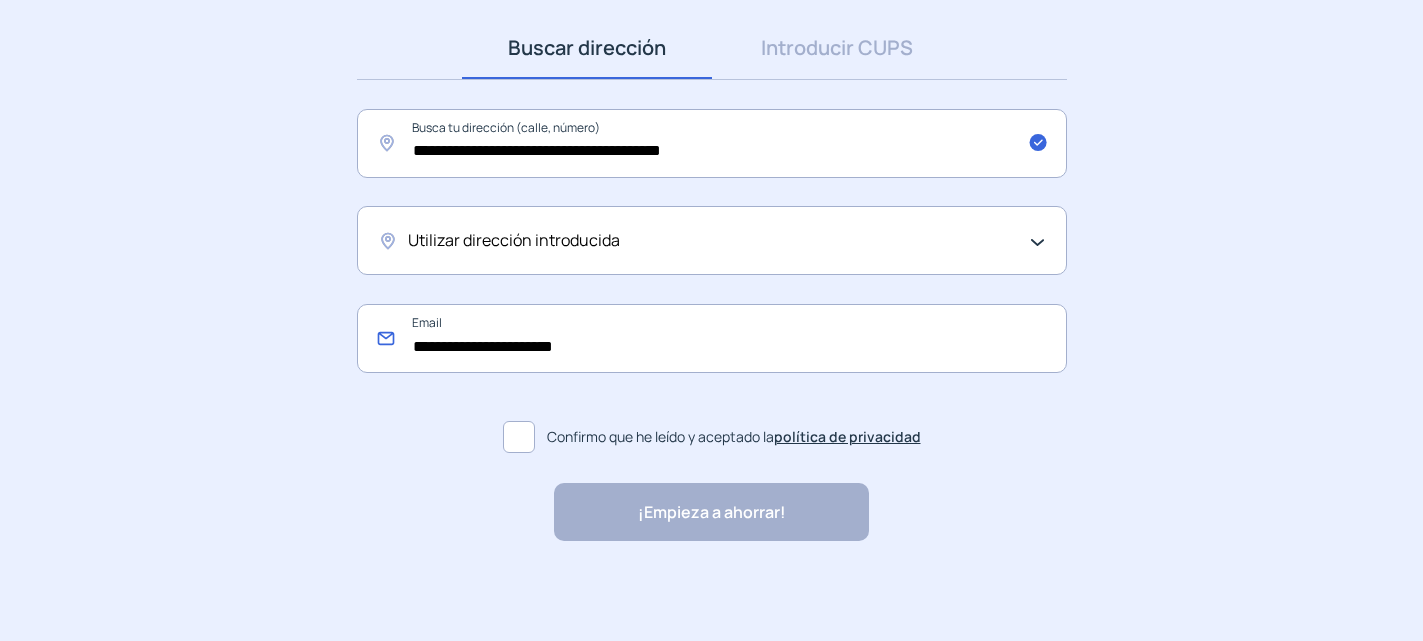 type on "**********" 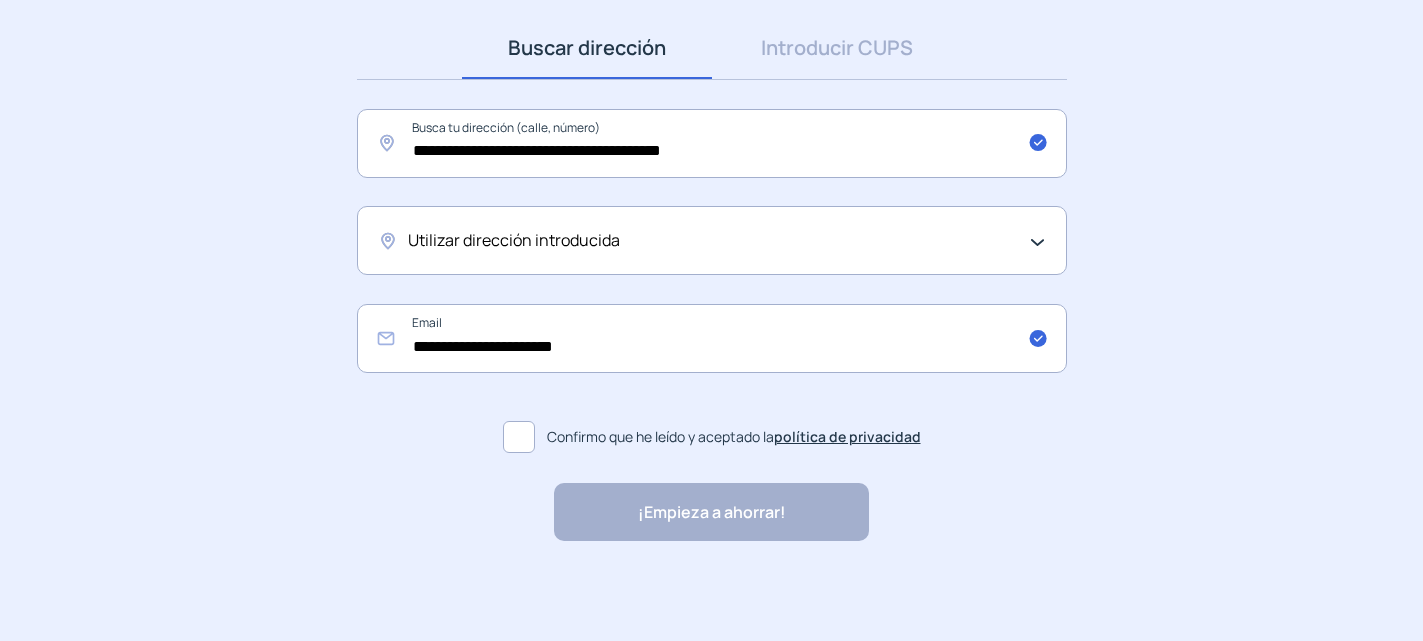click 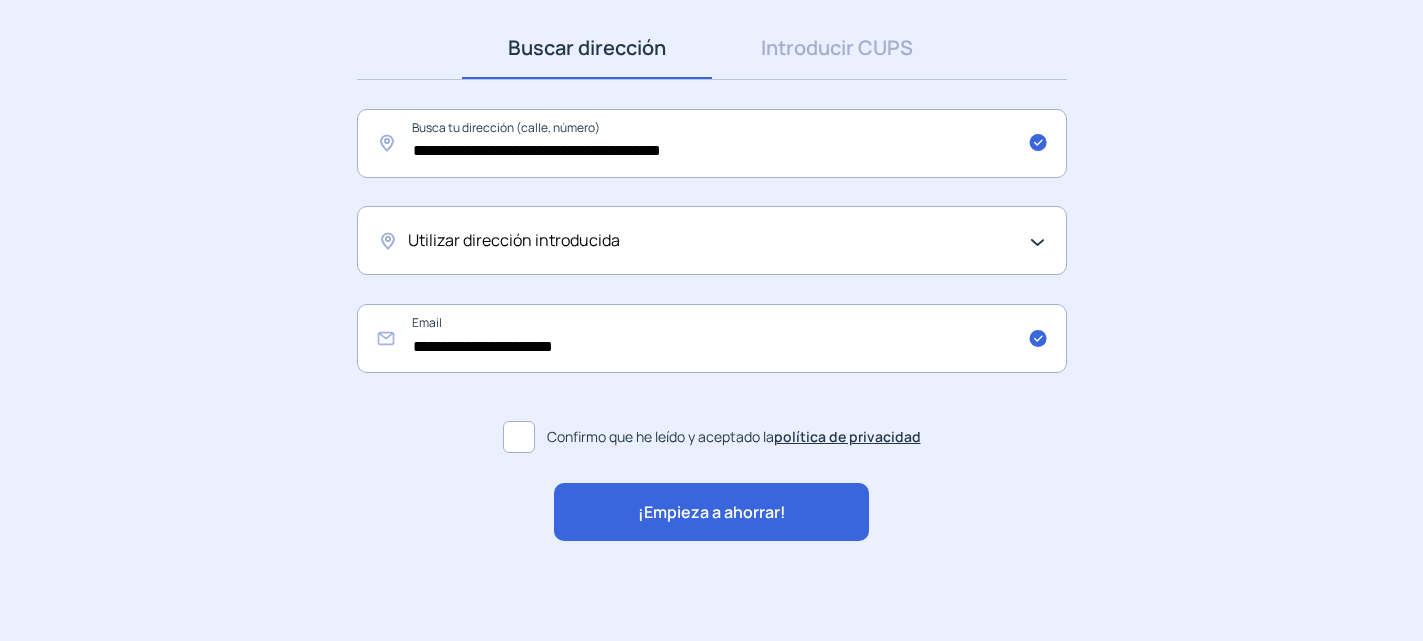 click on "¡Empieza a ahorrar!" 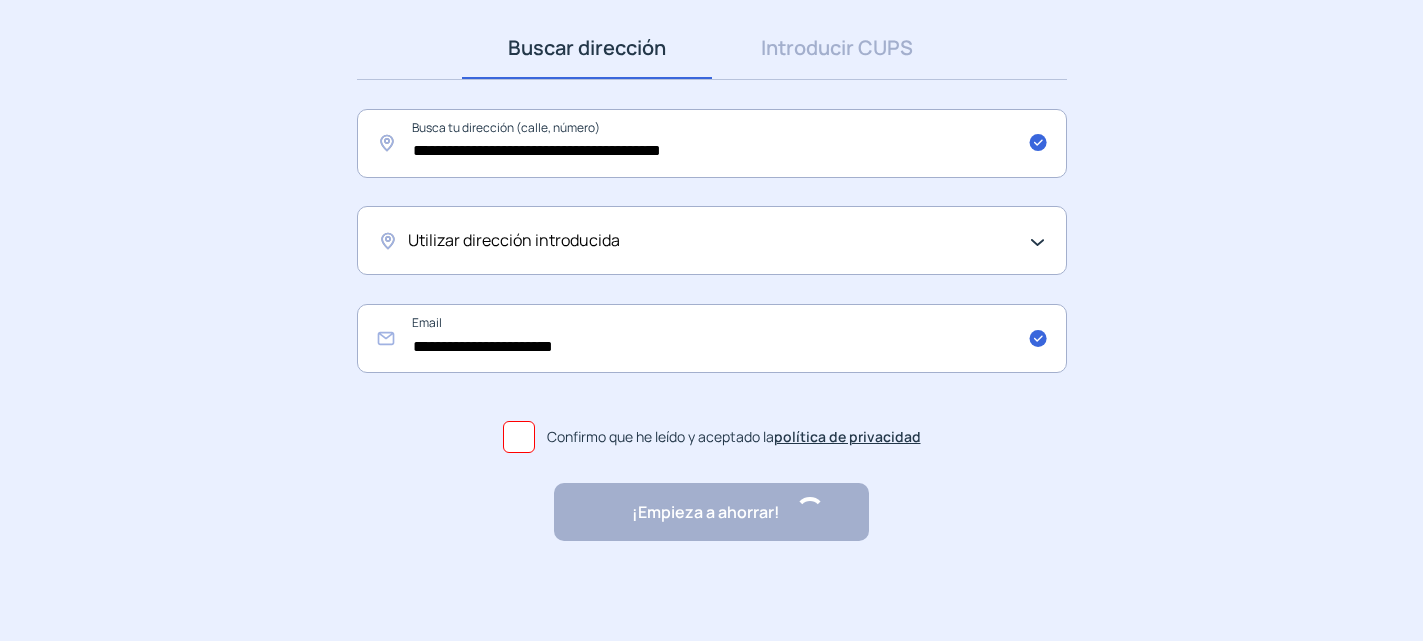 scroll, scrollTop: 0, scrollLeft: 0, axis: both 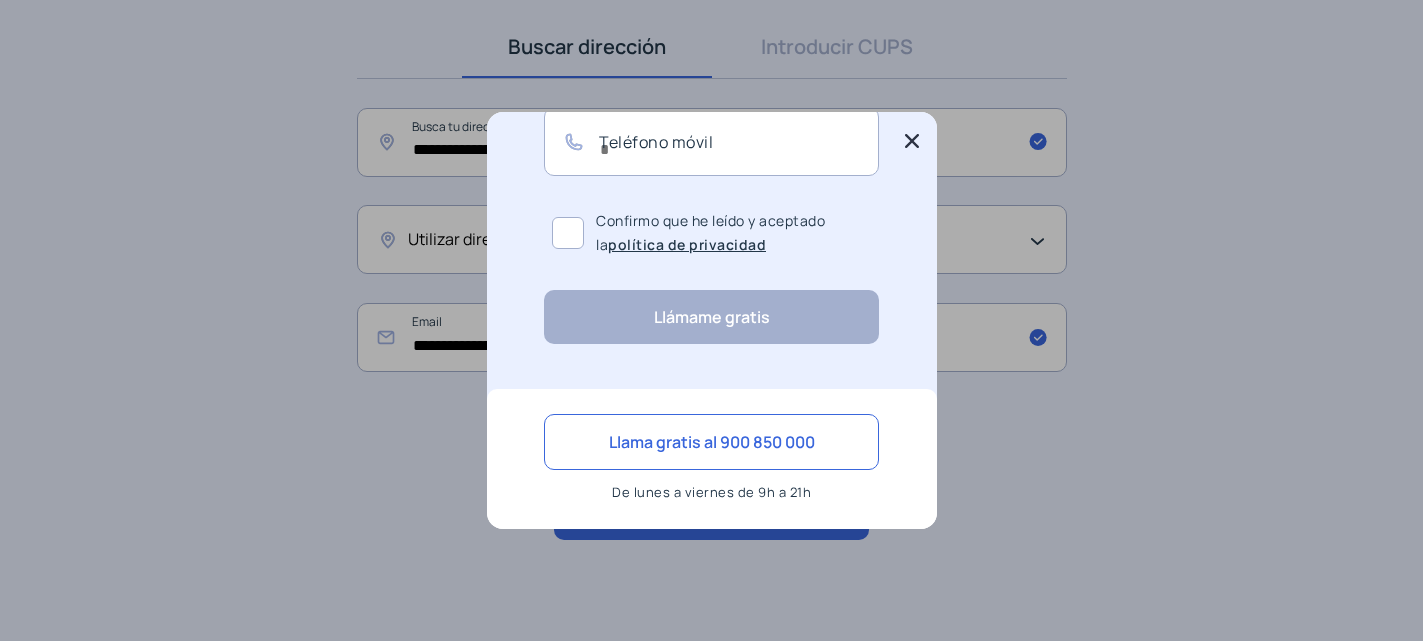 click at bounding box center (912, 143) 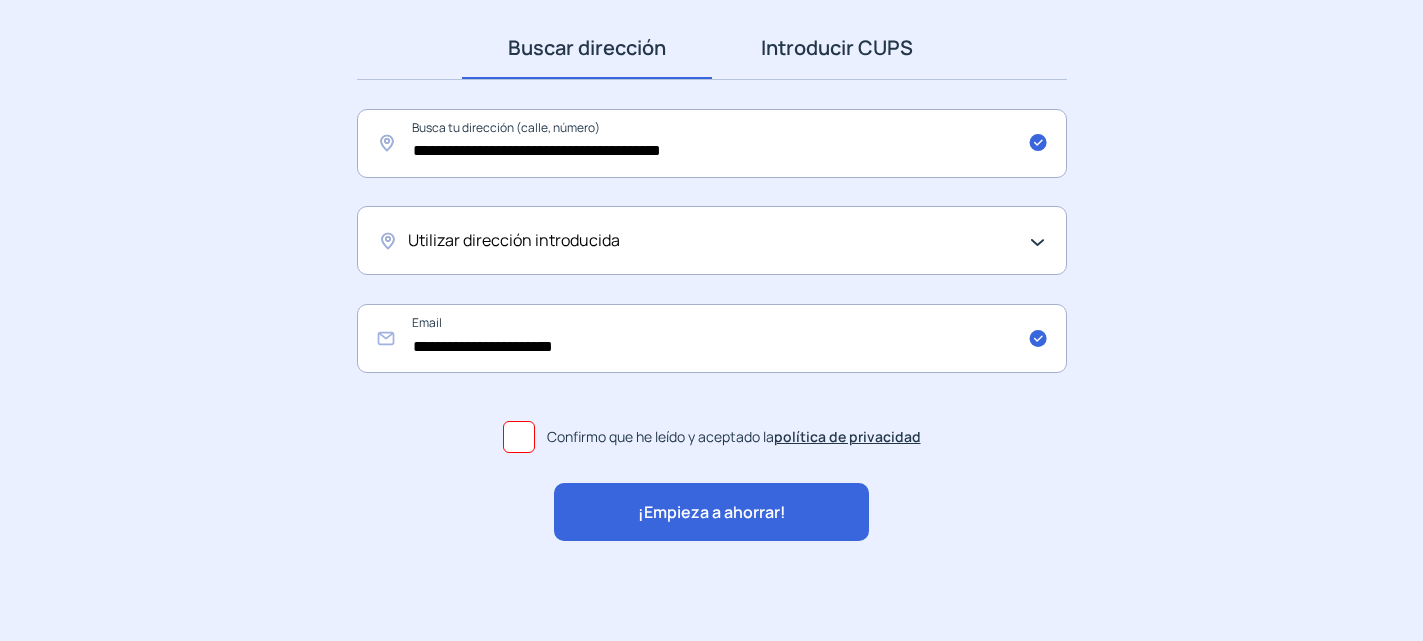 click on "Introducir CUPS" at bounding box center (837, 48) 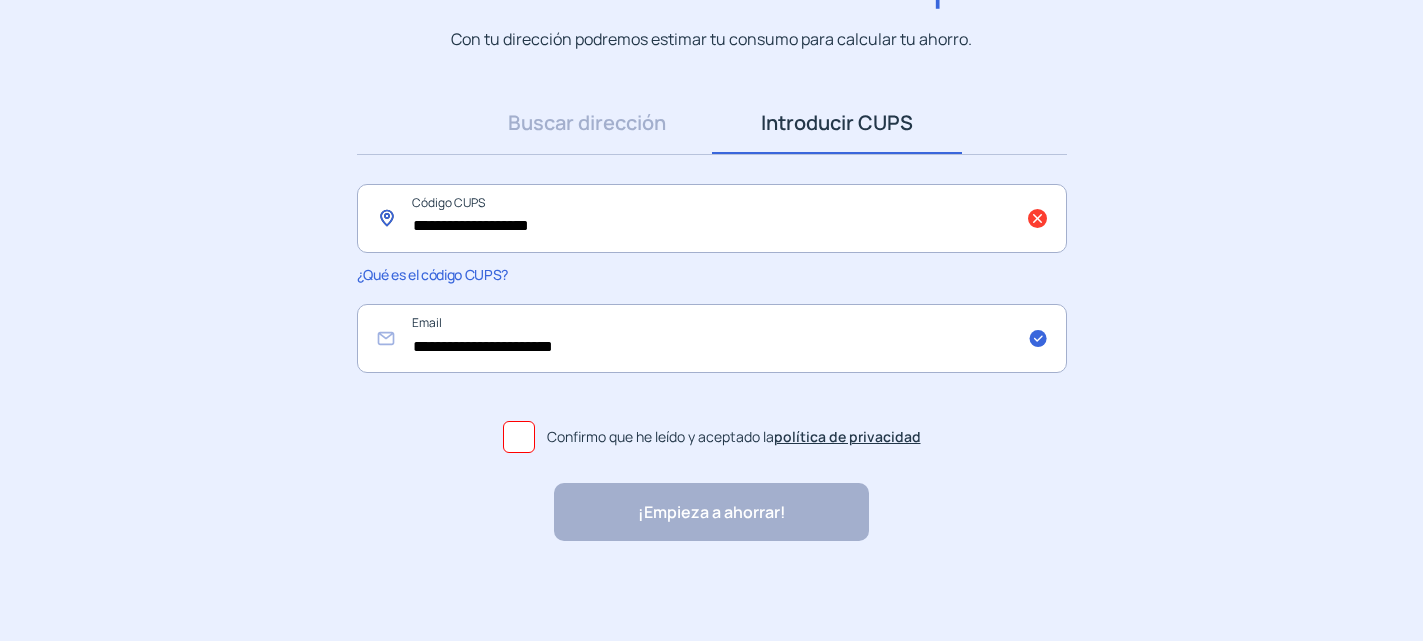 click on "**********" 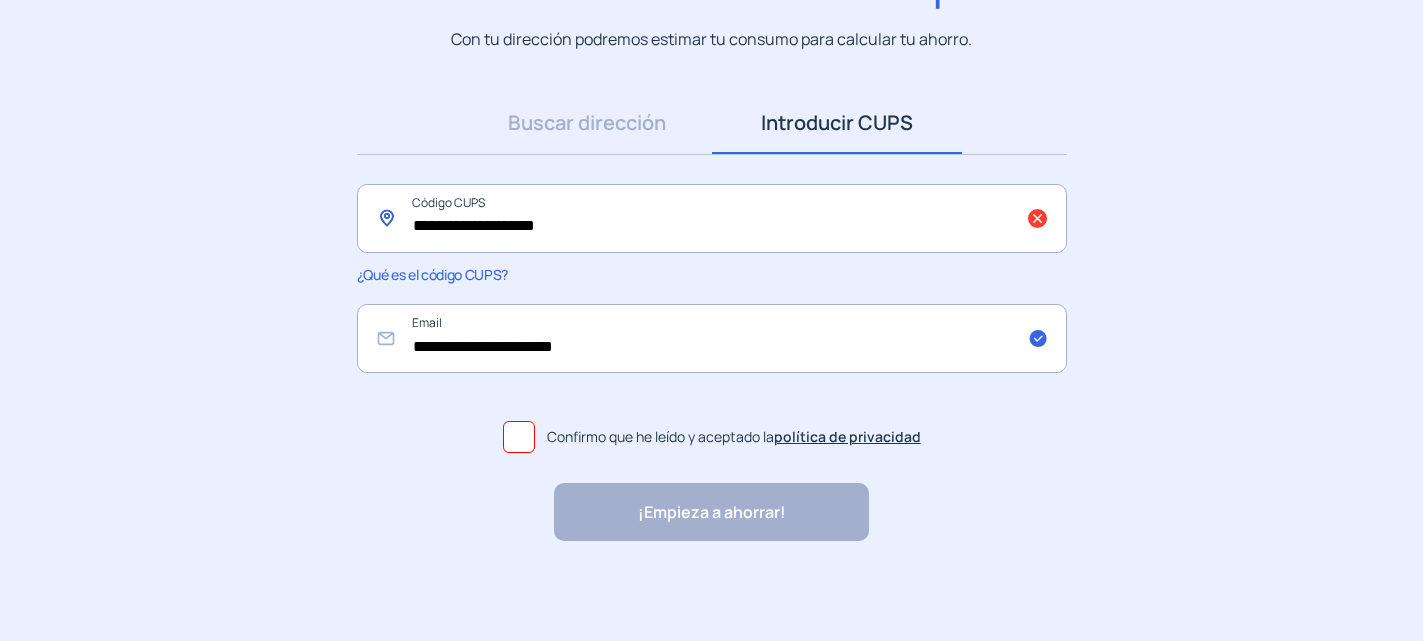 click on "**********" 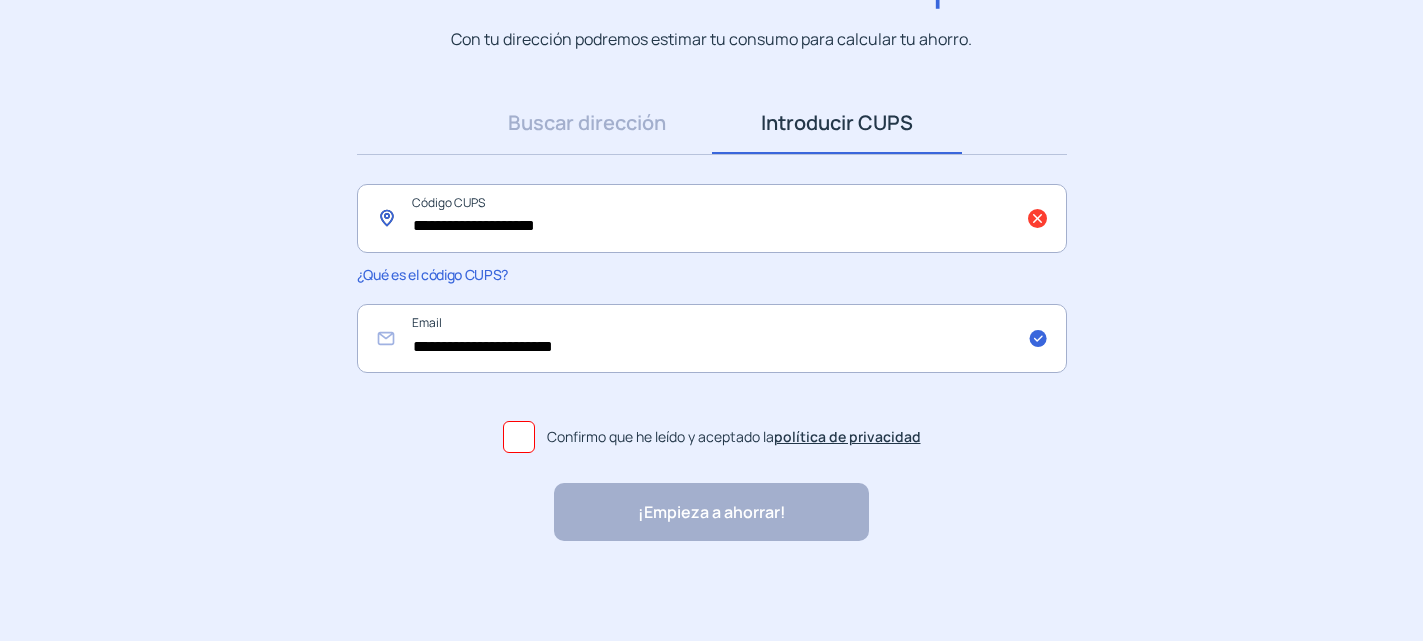 click on "**********" 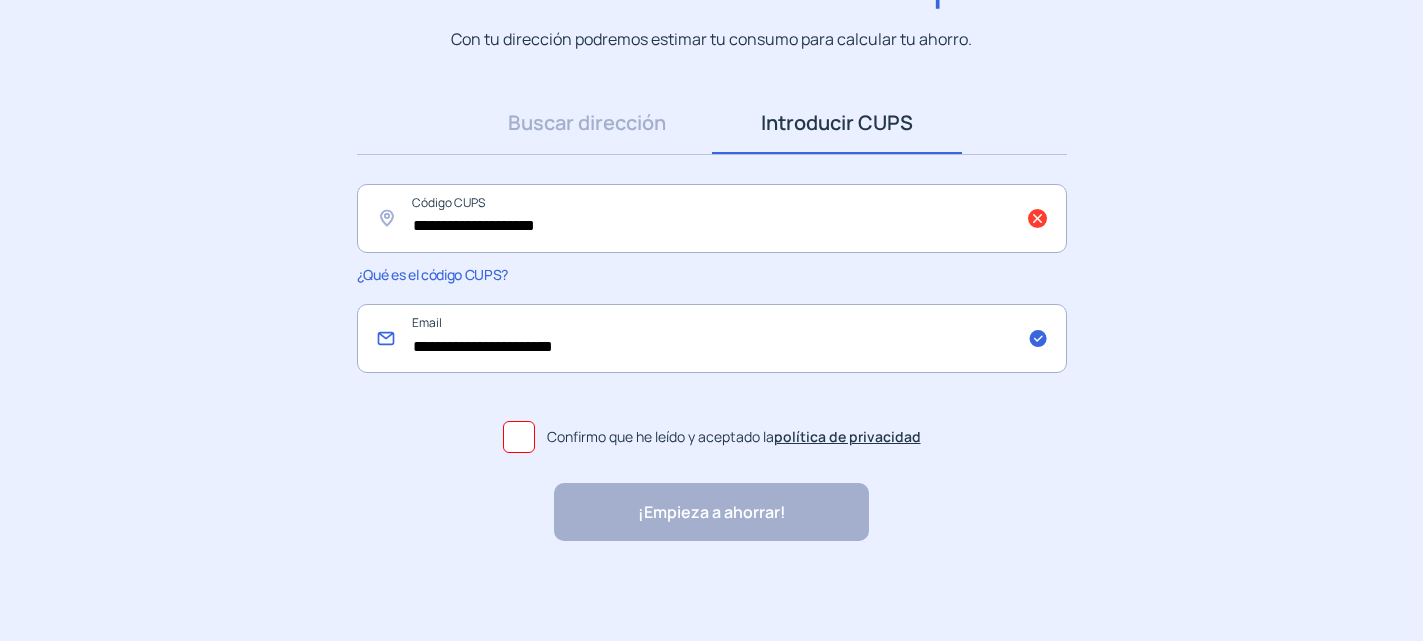 click on "**********" 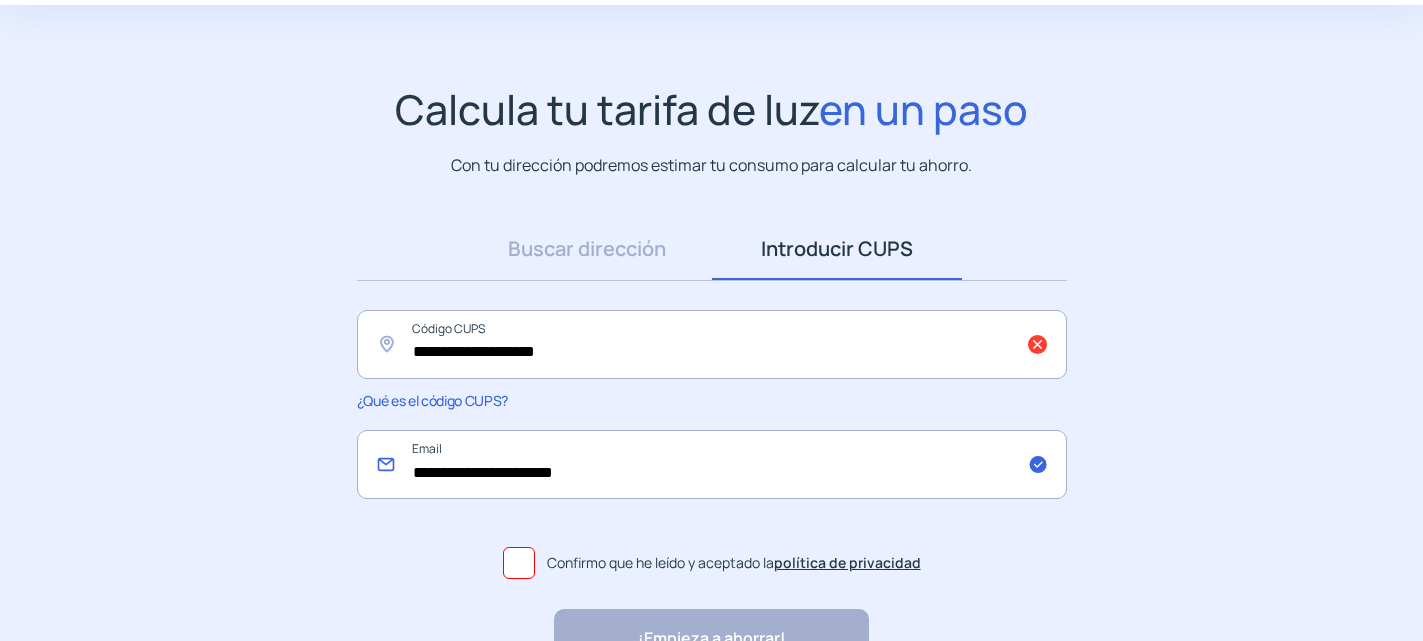 scroll, scrollTop: 0, scrollLeft: 0, axis: both 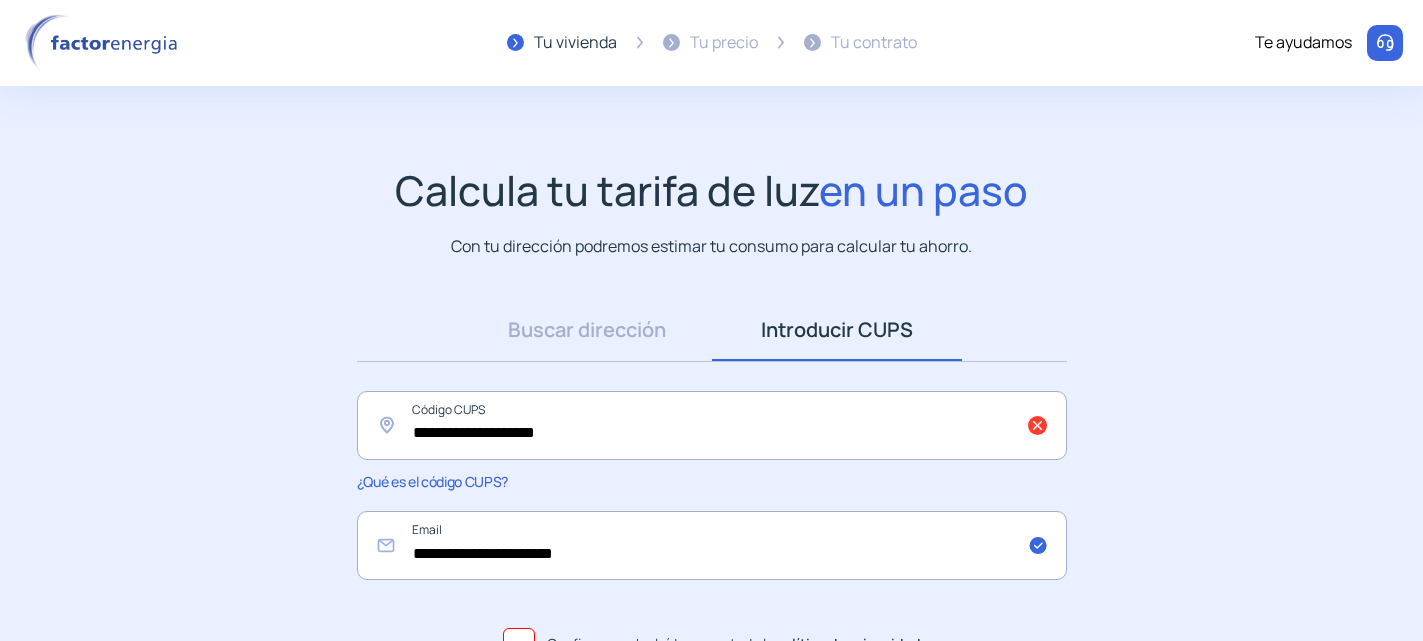 click 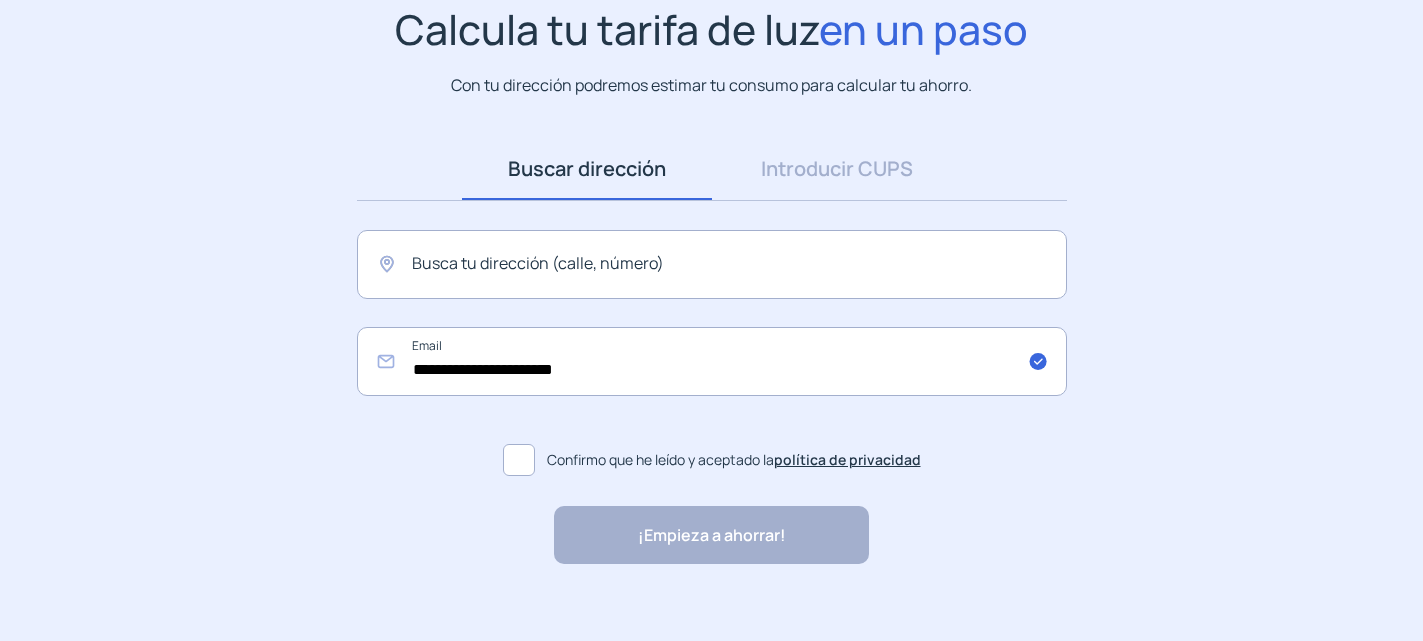 scroll, scrollTop: 0, scrollLeft: 0, axis: both 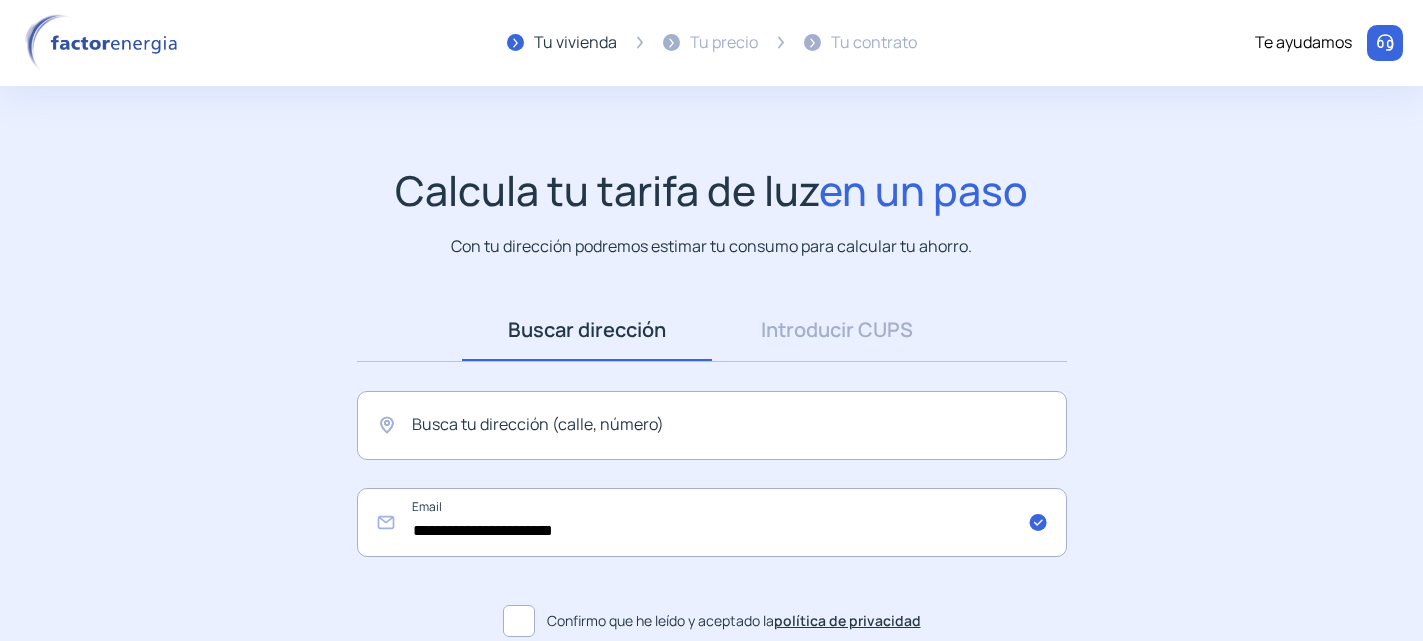 click 